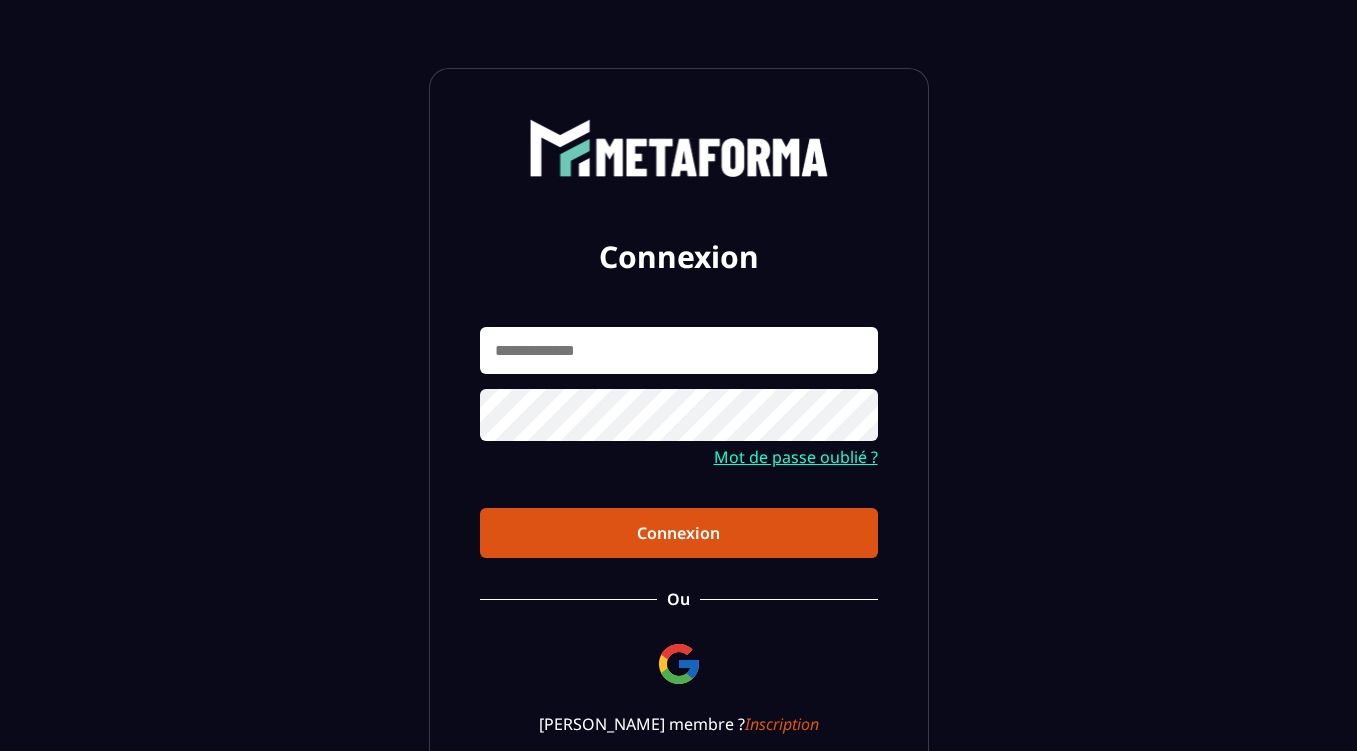 scroll, scrollTop: 0, scrollLeft: 0, axis: both 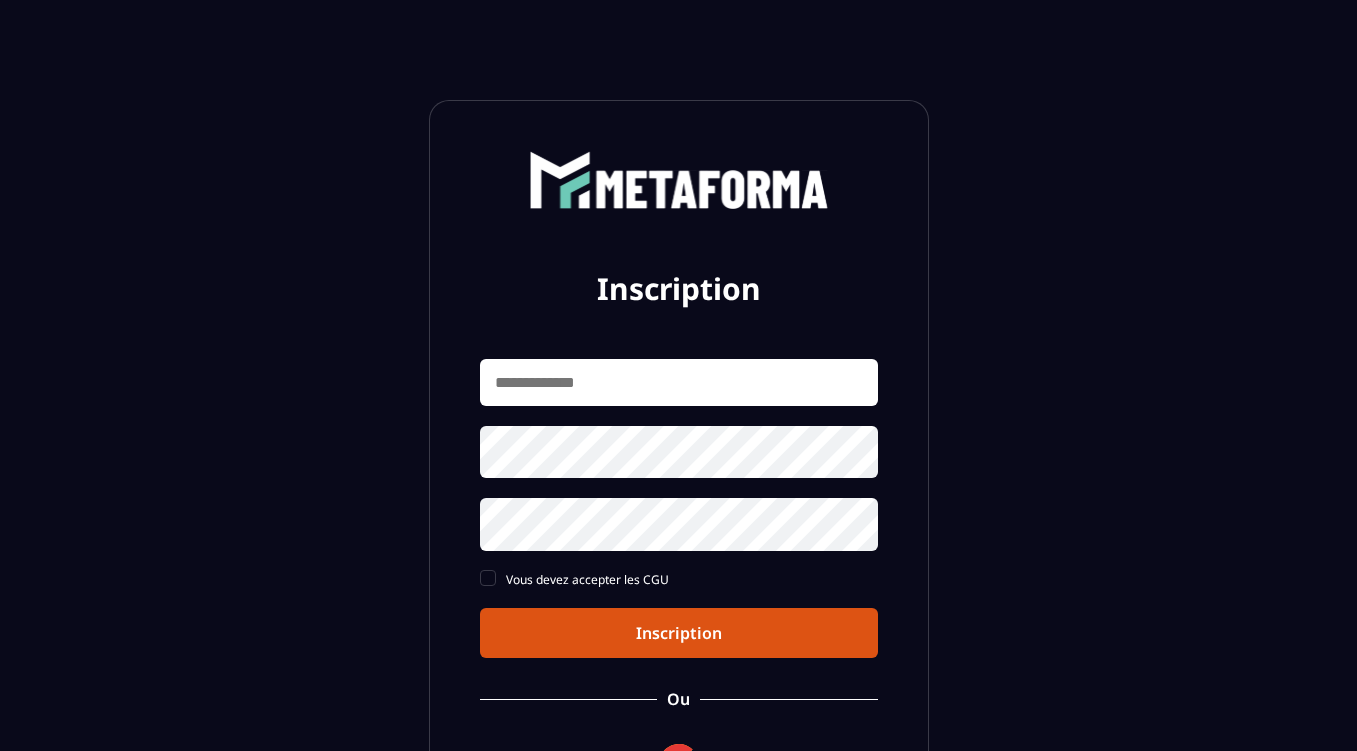 click at bounding box center (679, 382) 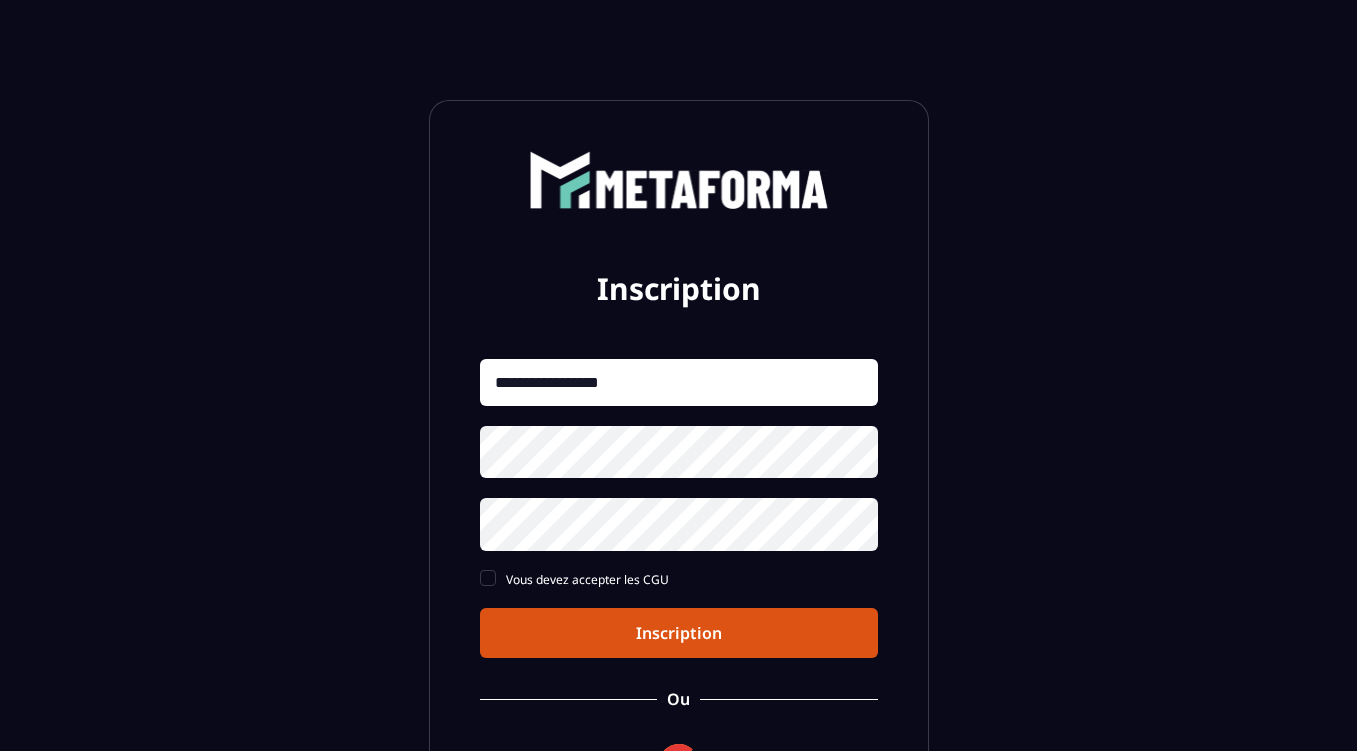 type on "**********" 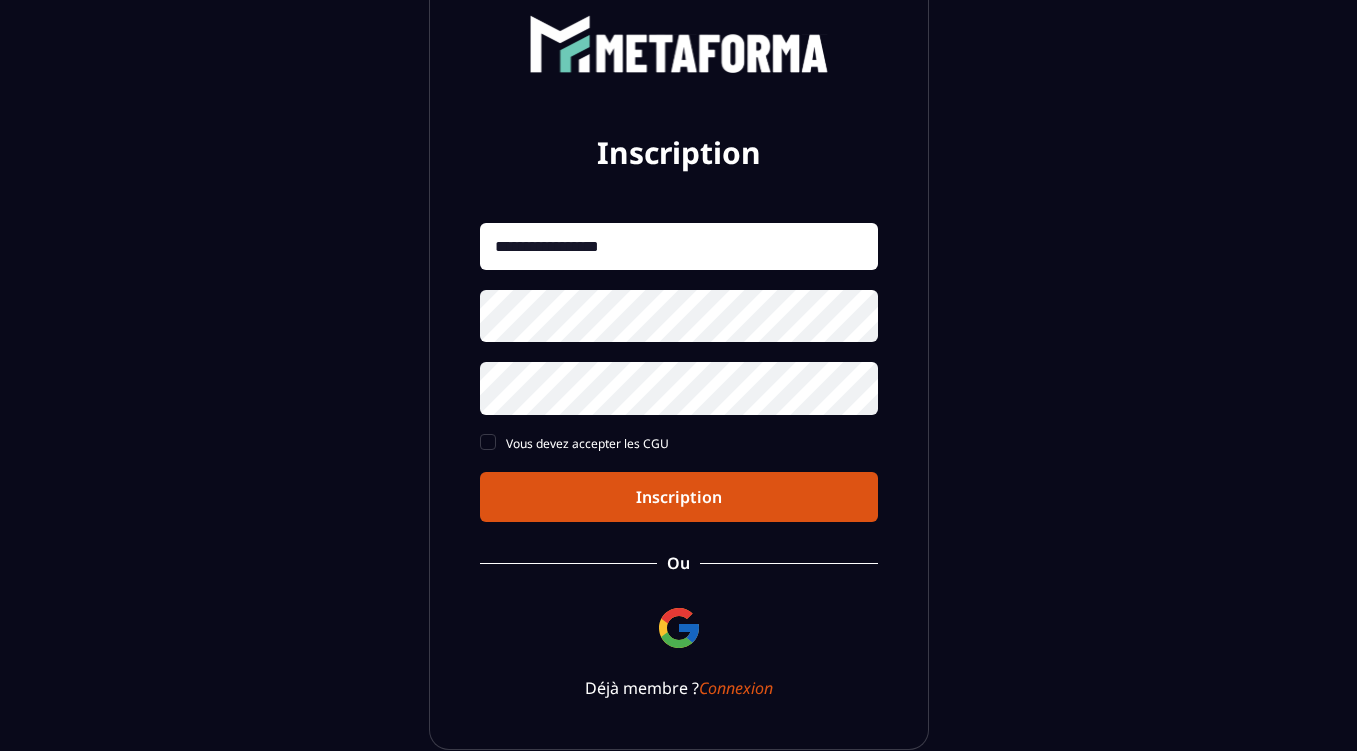 scroll, scrollTop: 130, scrollLeft: 0, axis: vertical 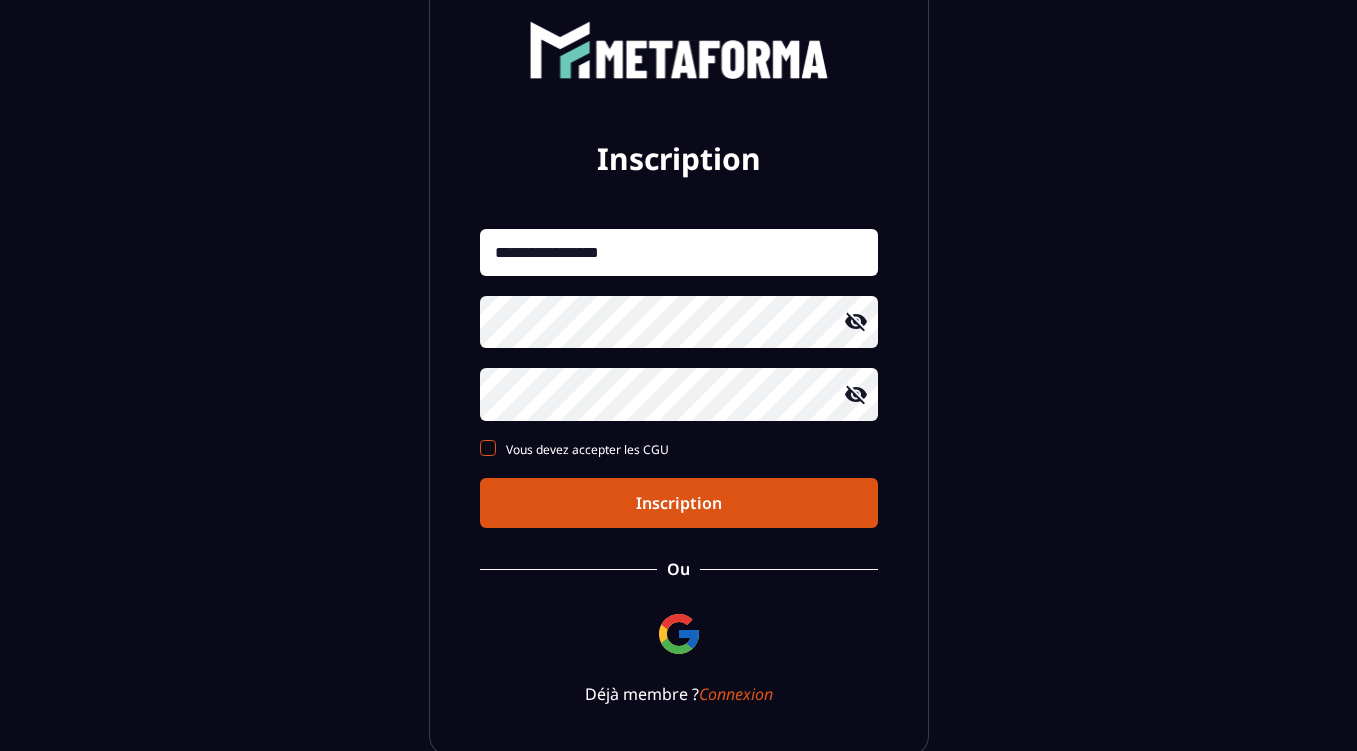 click on "**********" 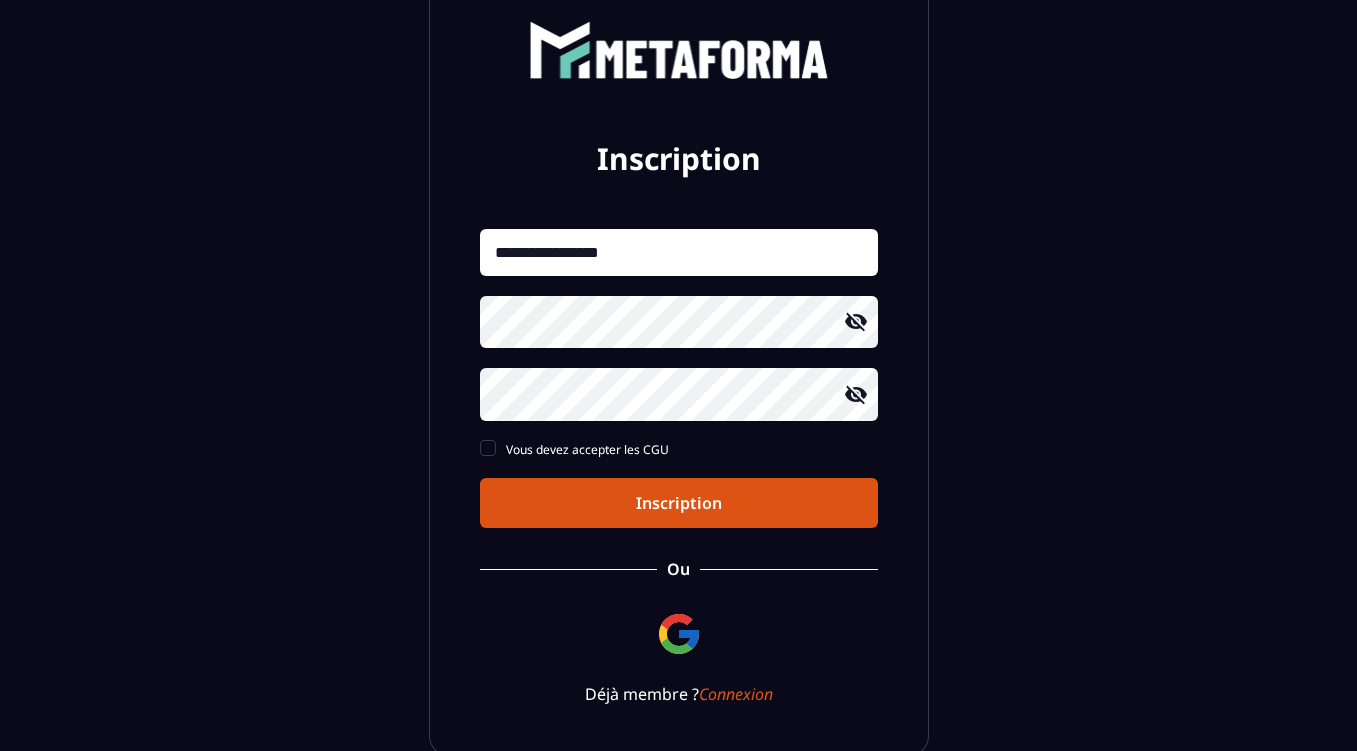 click on "Inscription" at bounding box center [679, 503] 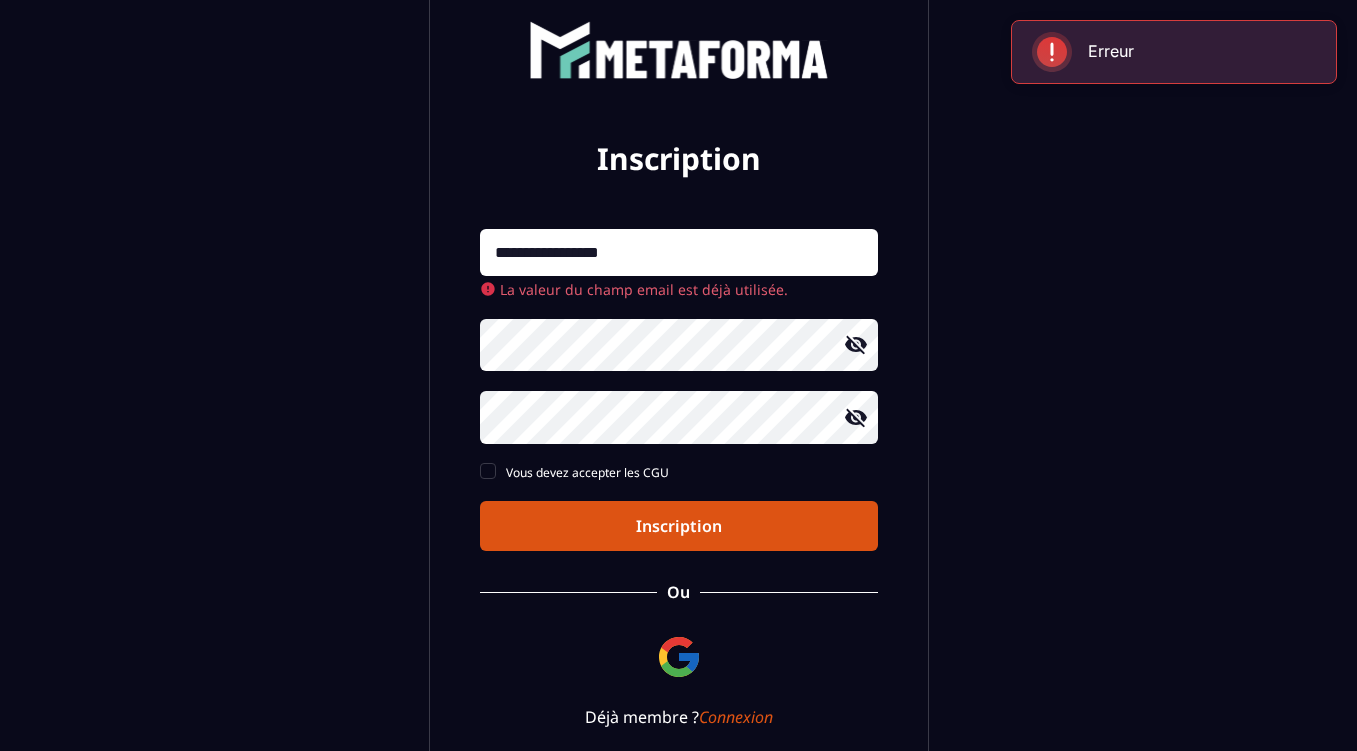 click 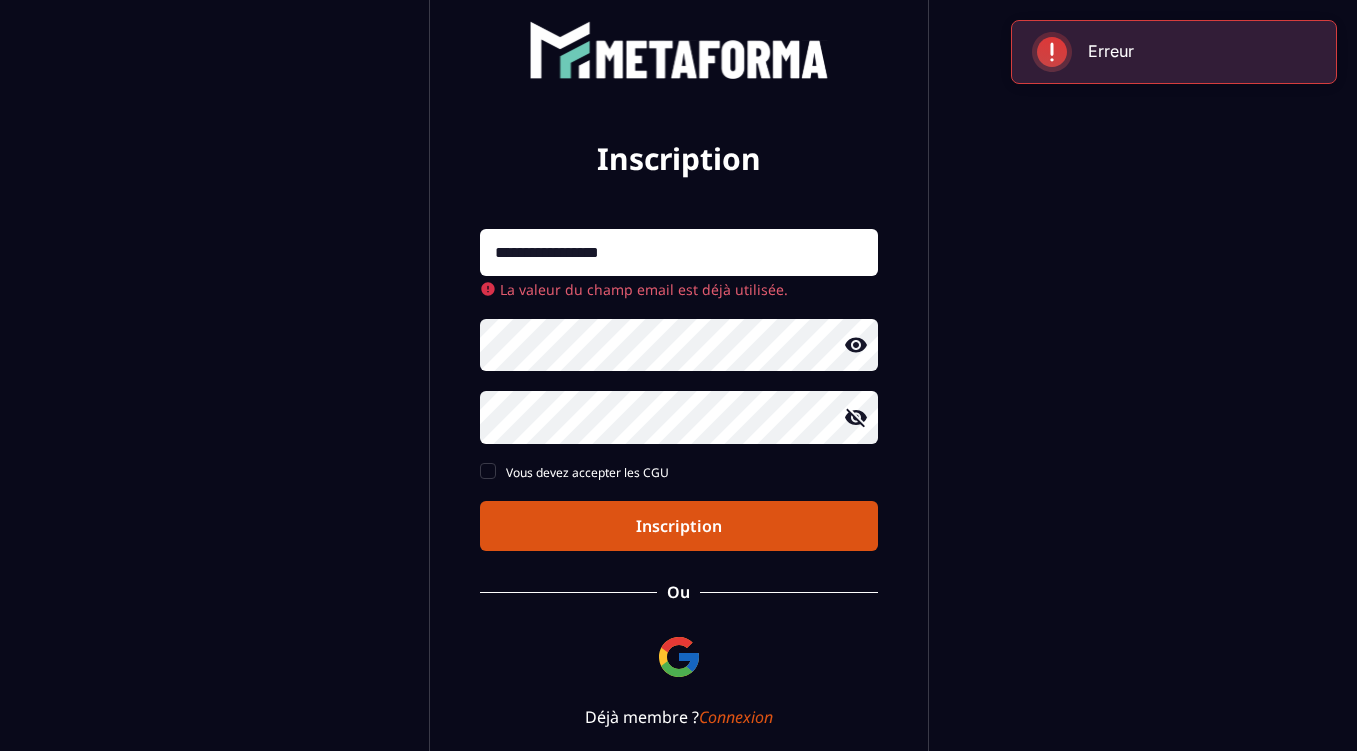 click 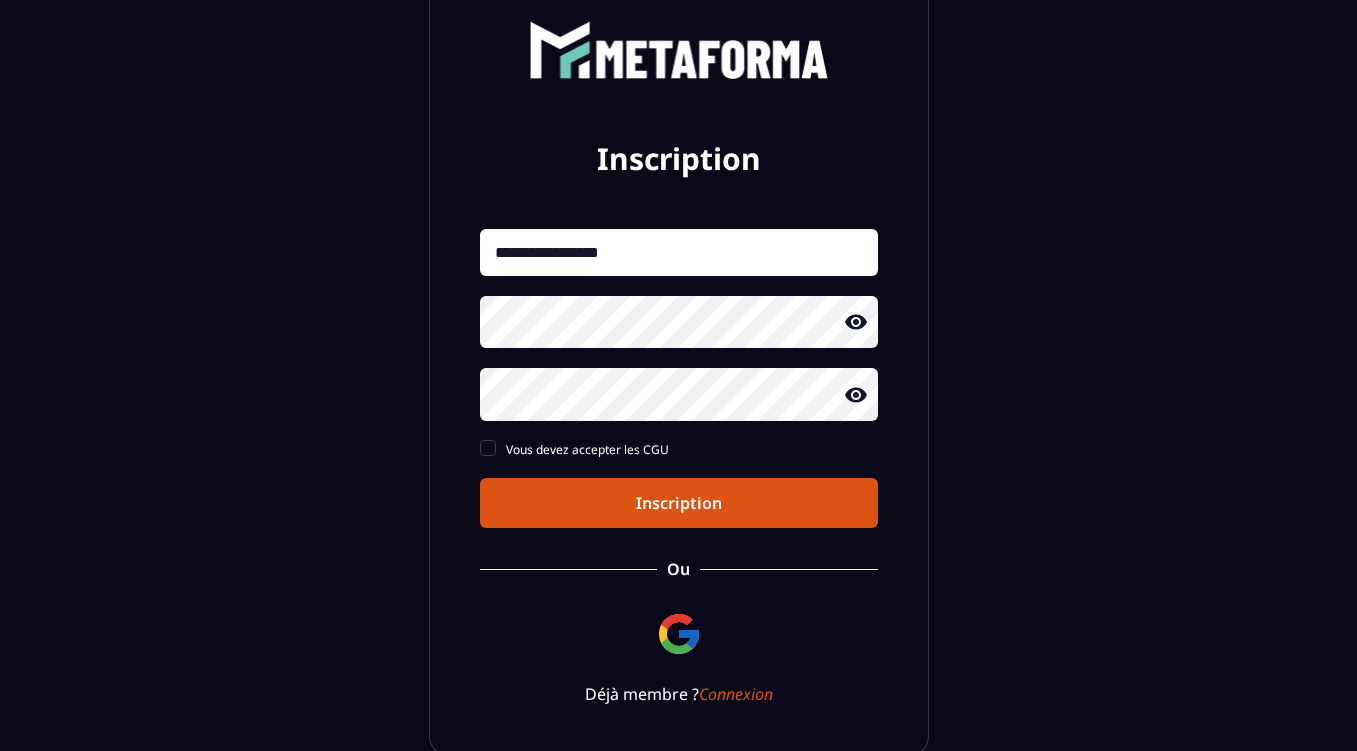 click on "**********" at bounding box center [679, 252] 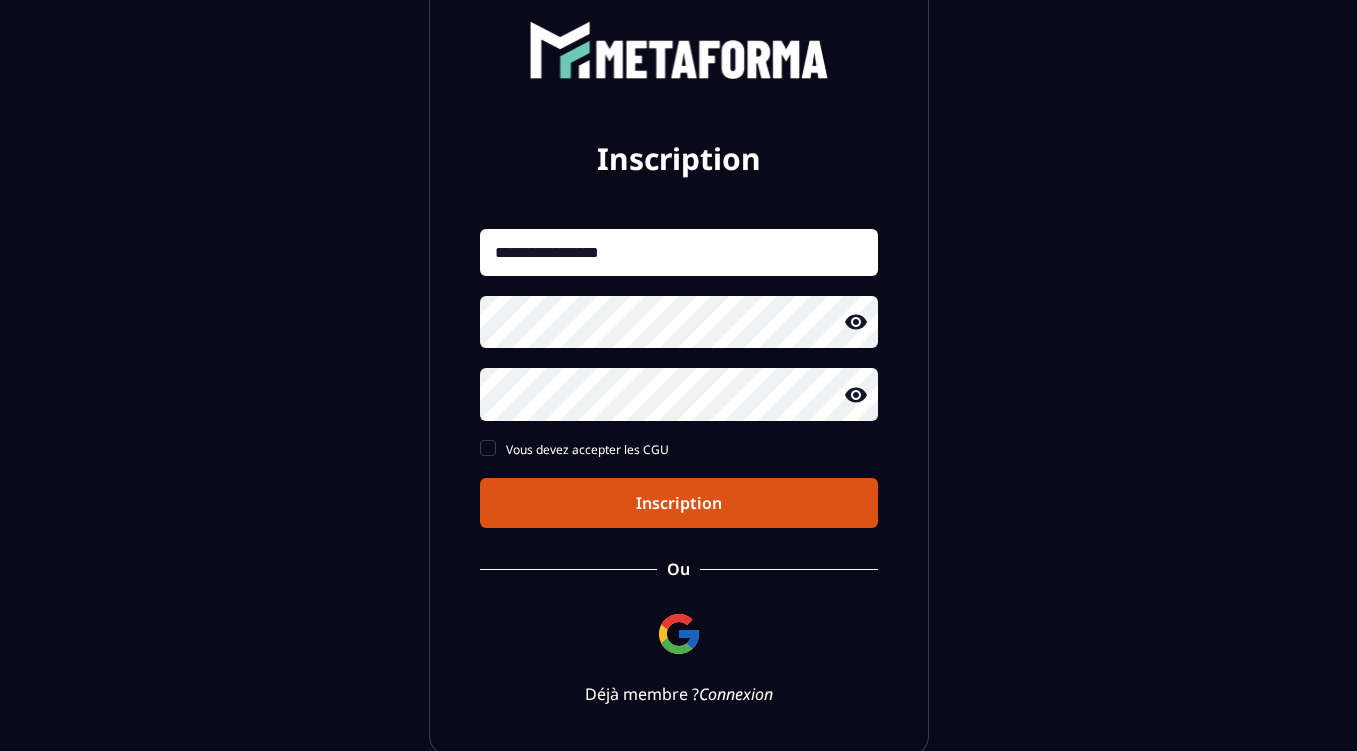 click on "Connexion" at bounding box center [736, 694] 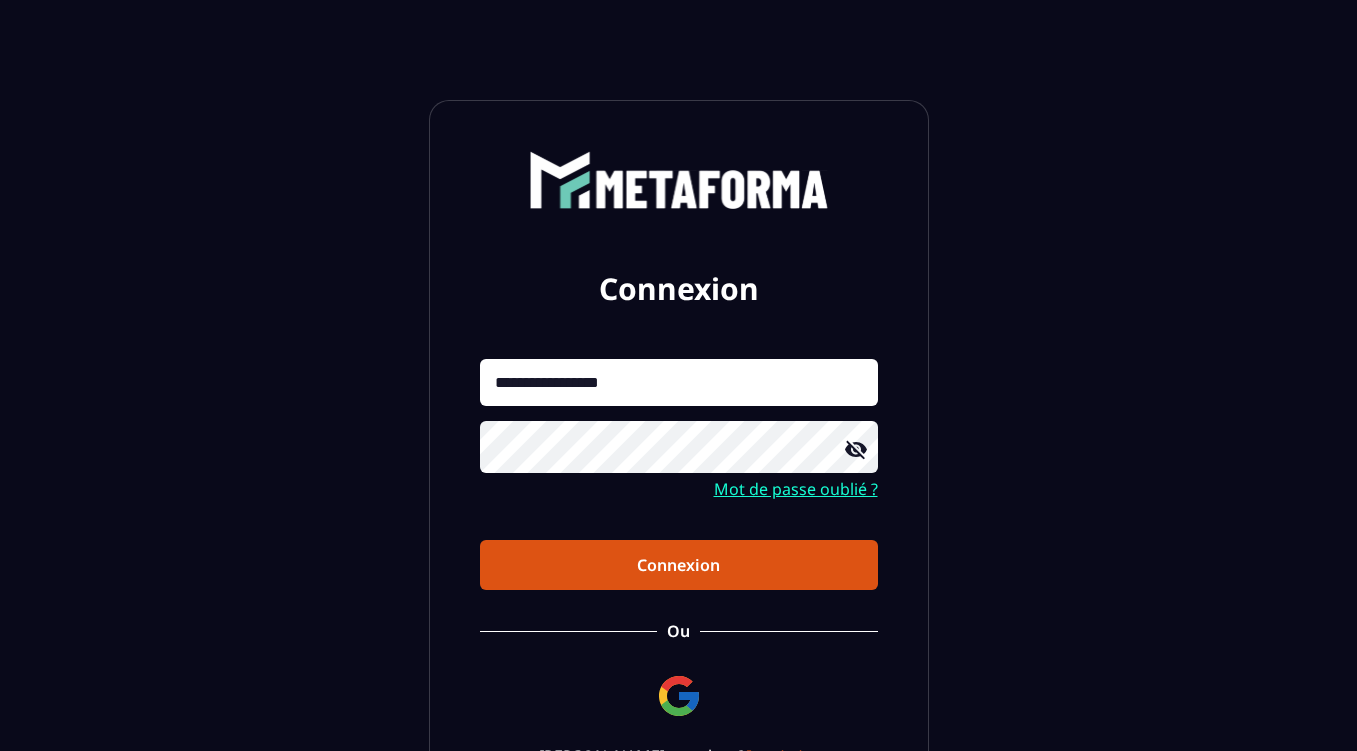 scroll, scrollTop: 0, scrollLeft: 0, axis: both 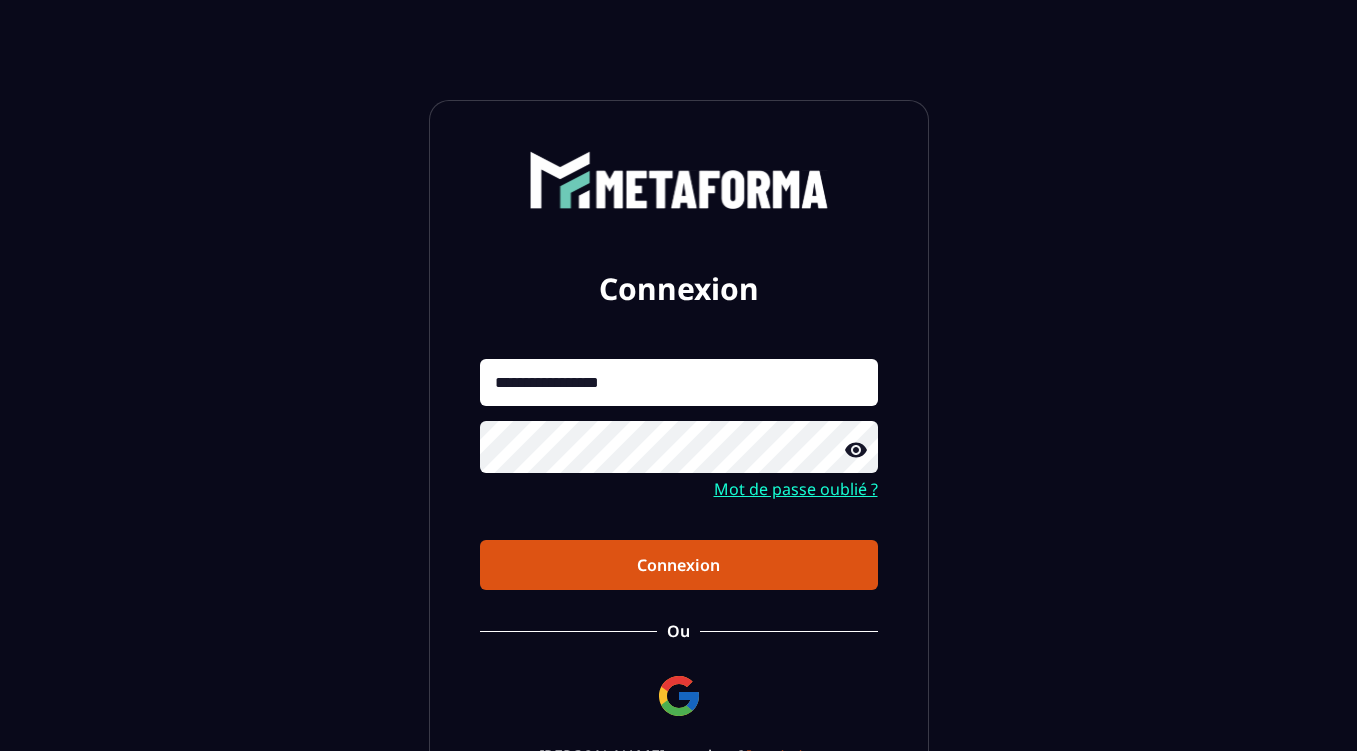 click 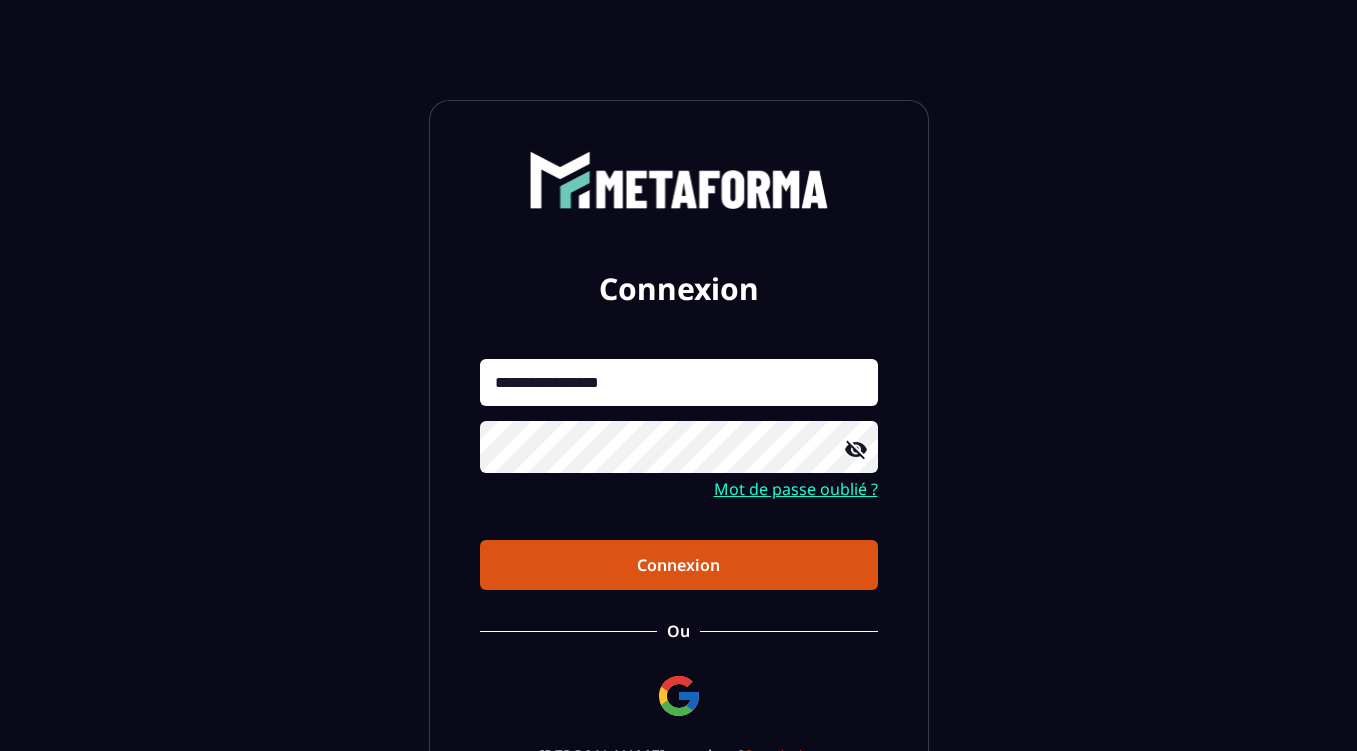 click on "Connexion" at bounding box center (679, 565) 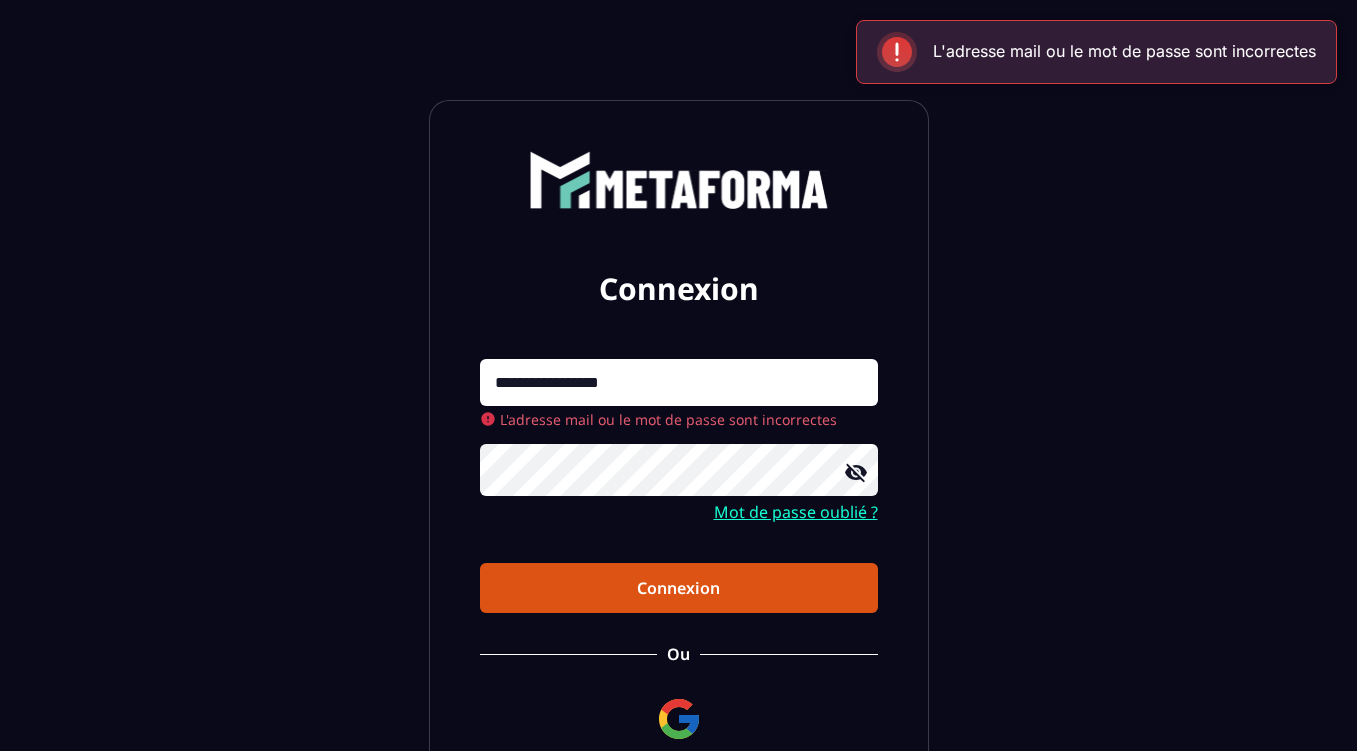 click on "Mot de passe oublié ?" at bounding box center [796, 512] 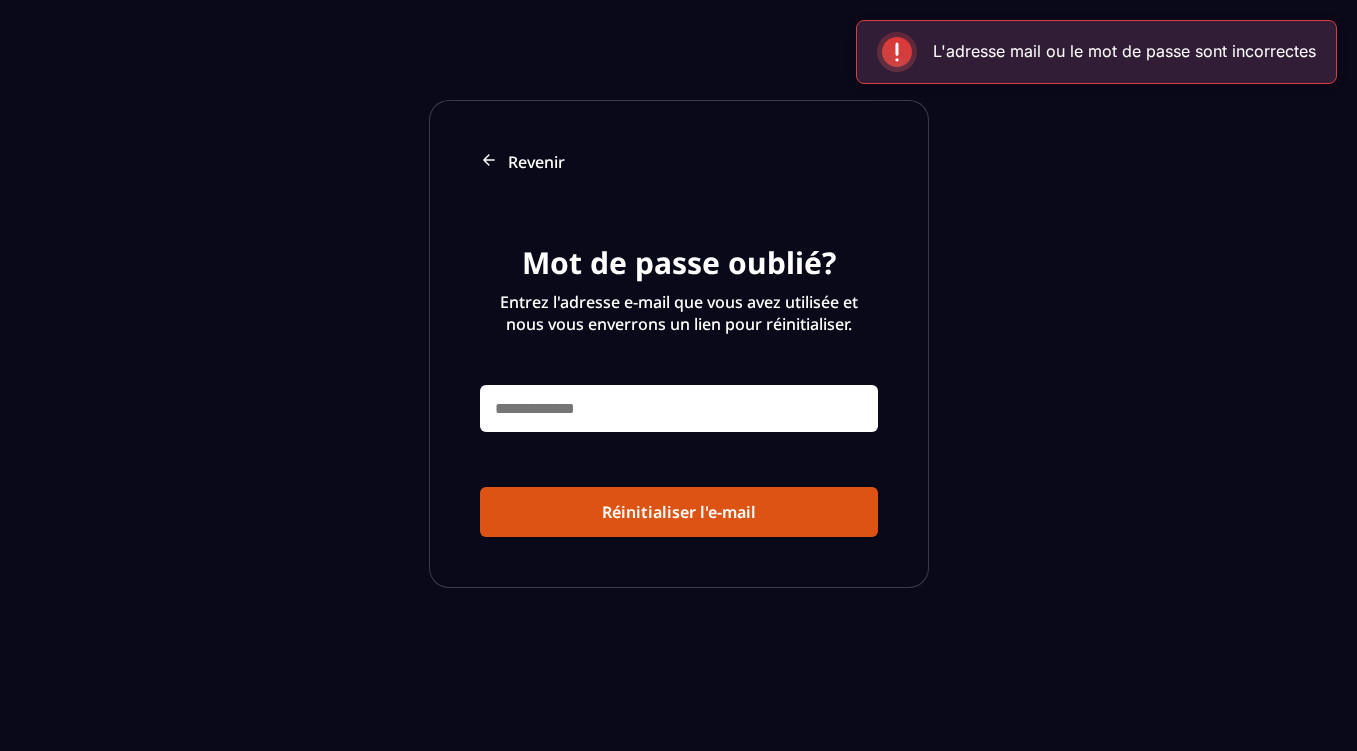 click at bounding box center (679, 408) 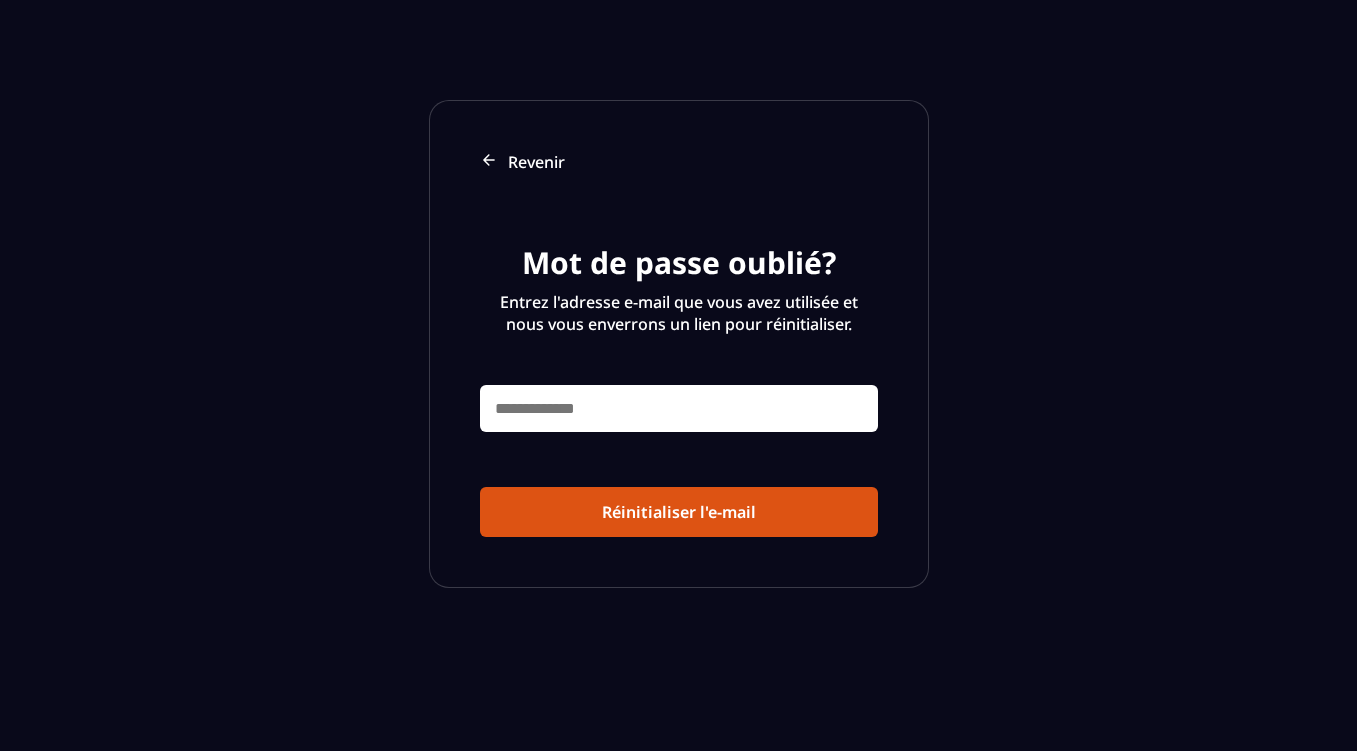 click at bounding box center (679, 408) 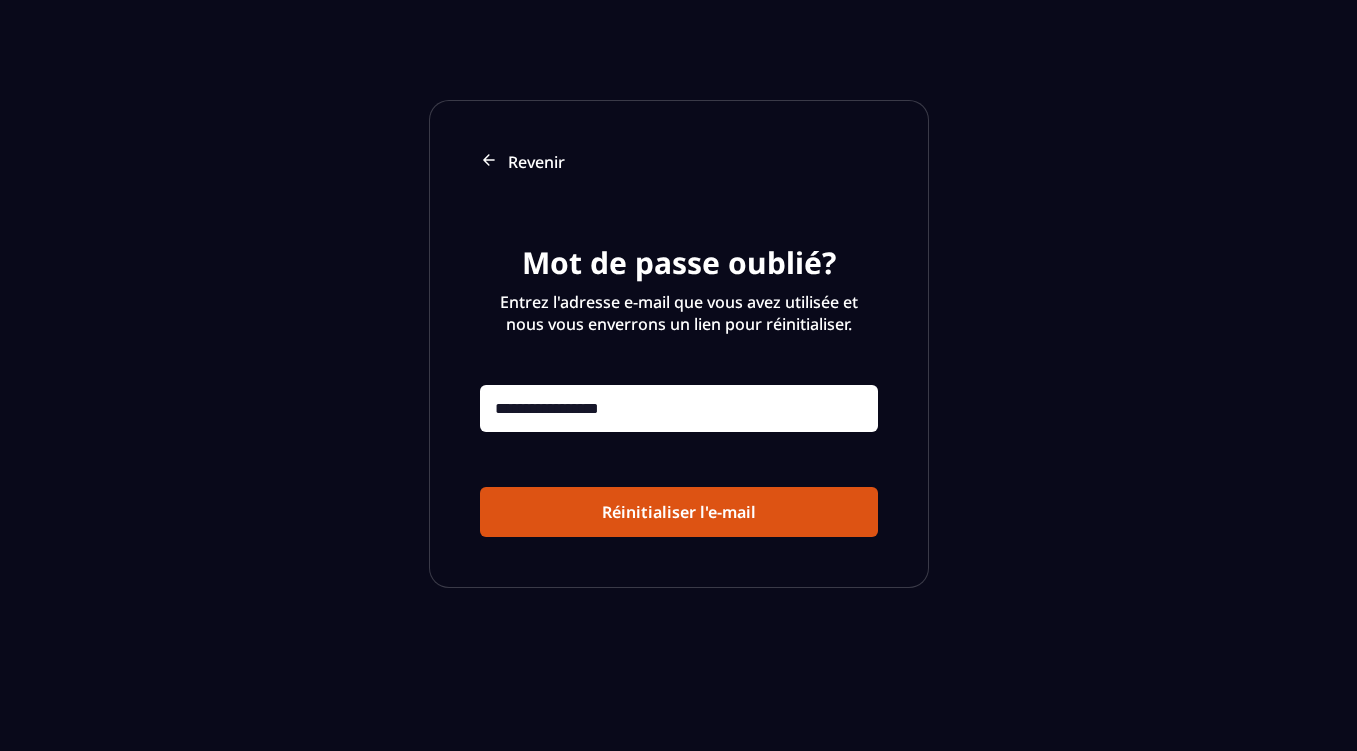 type on "**********" 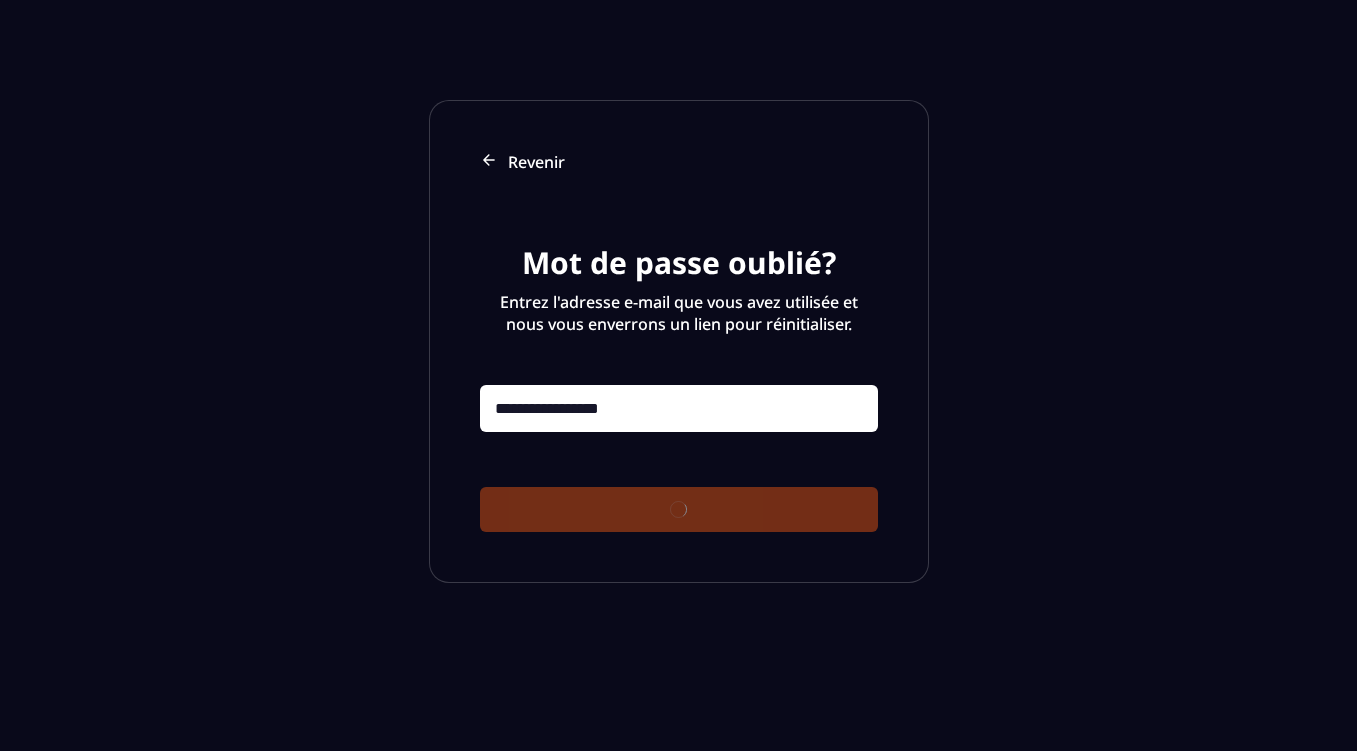 type 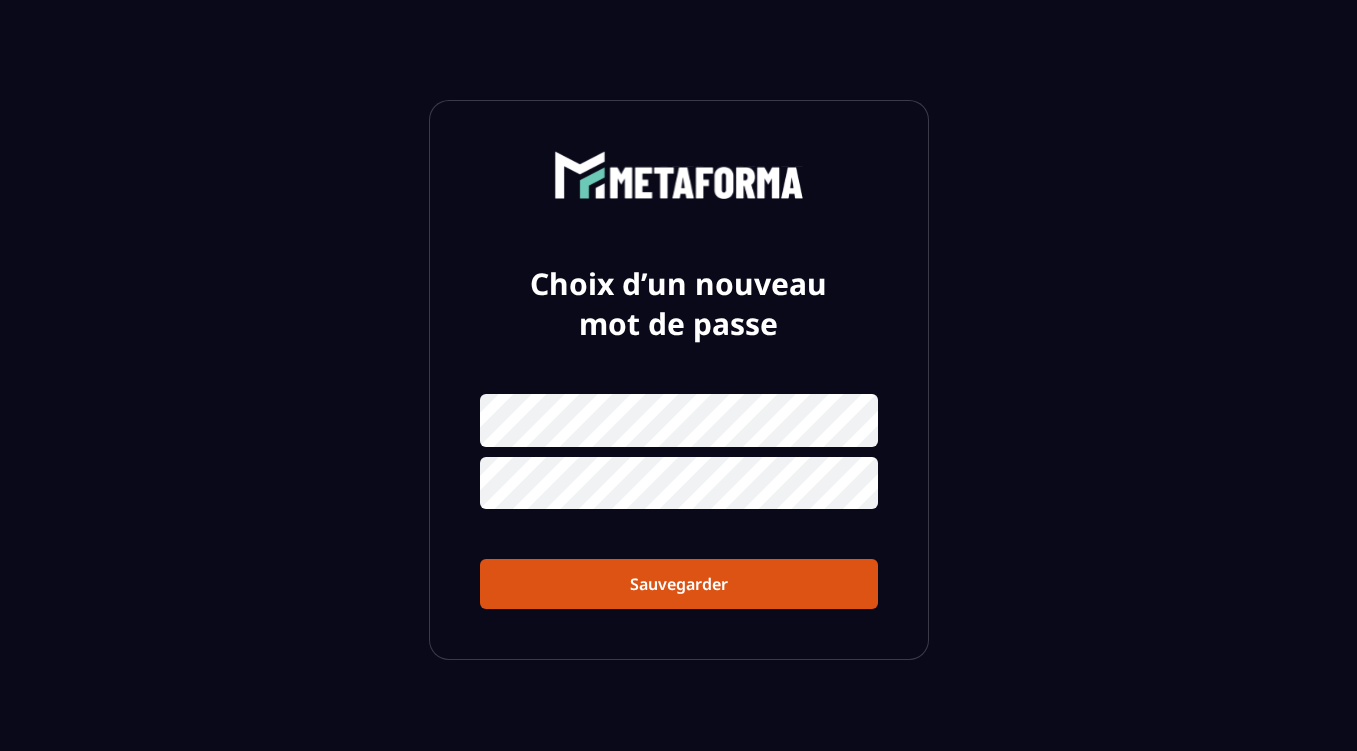 scroll, scrollTop: 0, scrollLeft: 0, axis: both 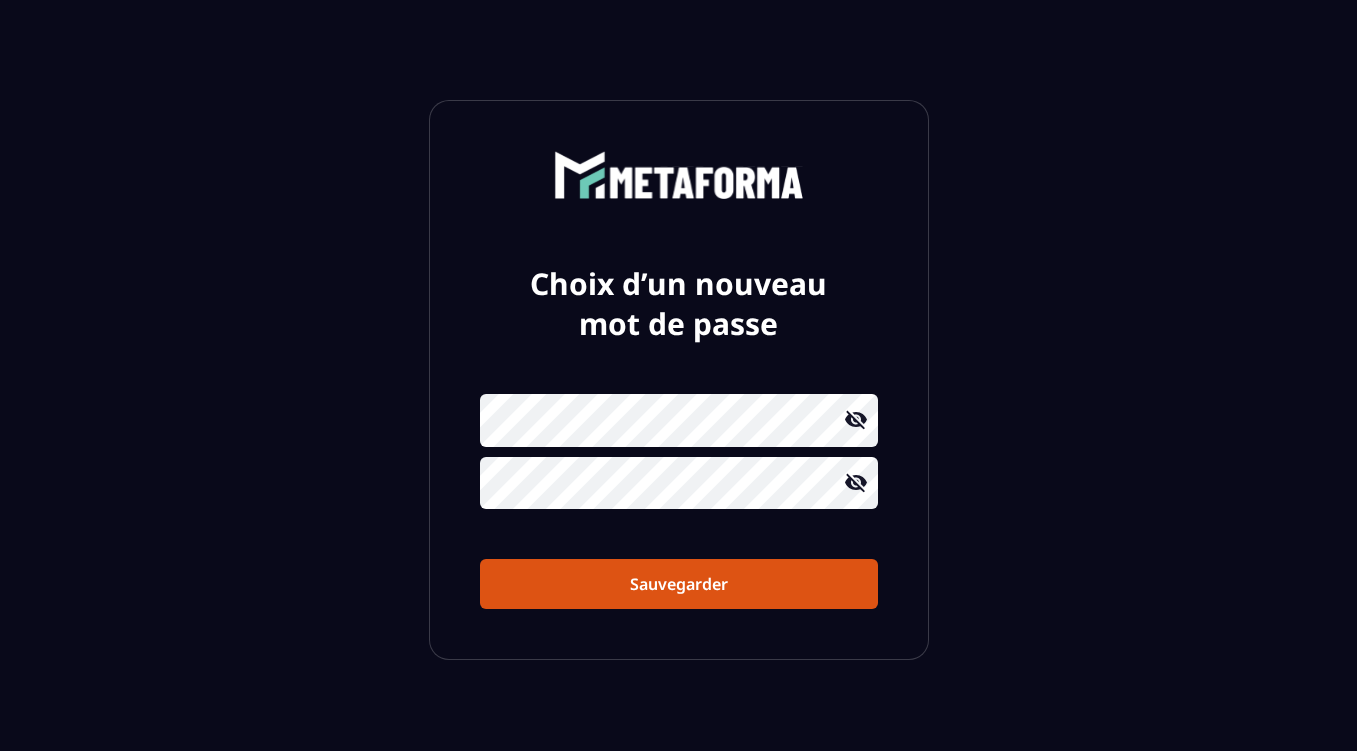 click on "Sauvegarder" at bounding box center (679, 584) 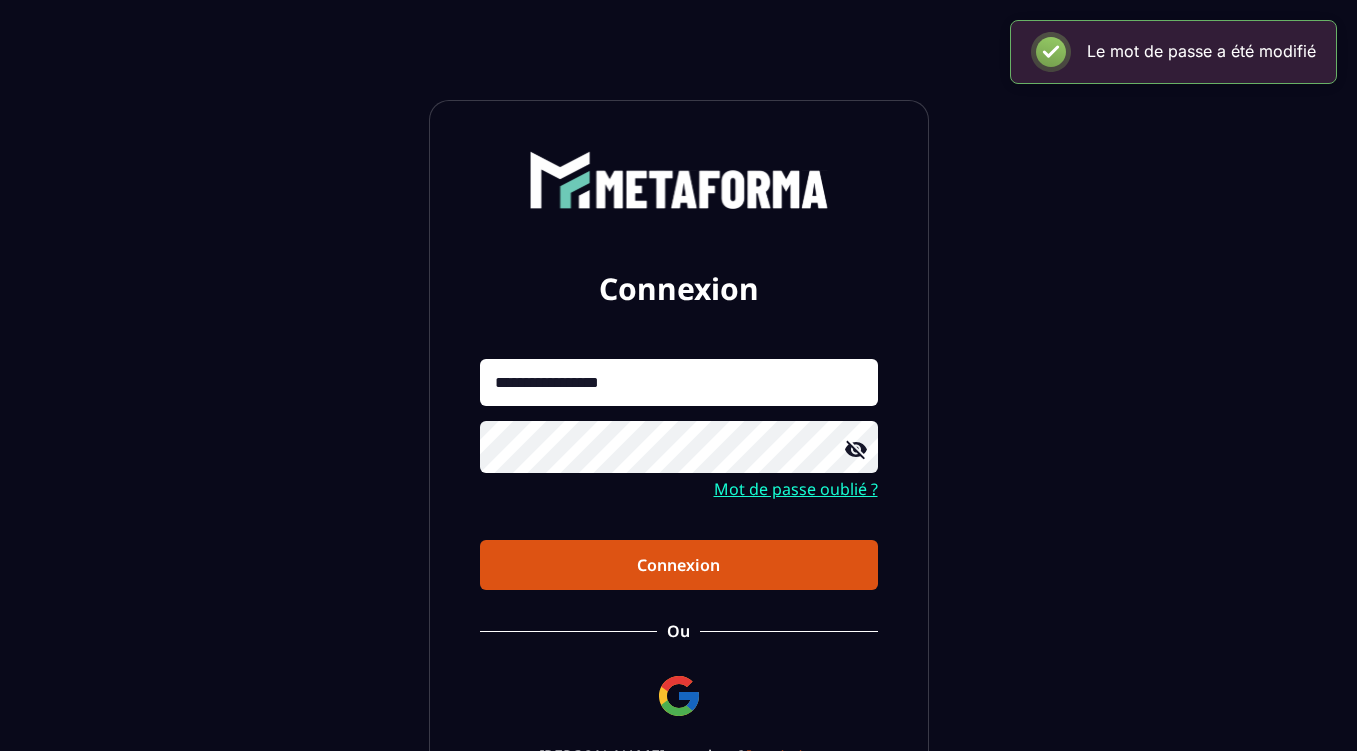 click on "Connexion" at bounding box center [679, 565] 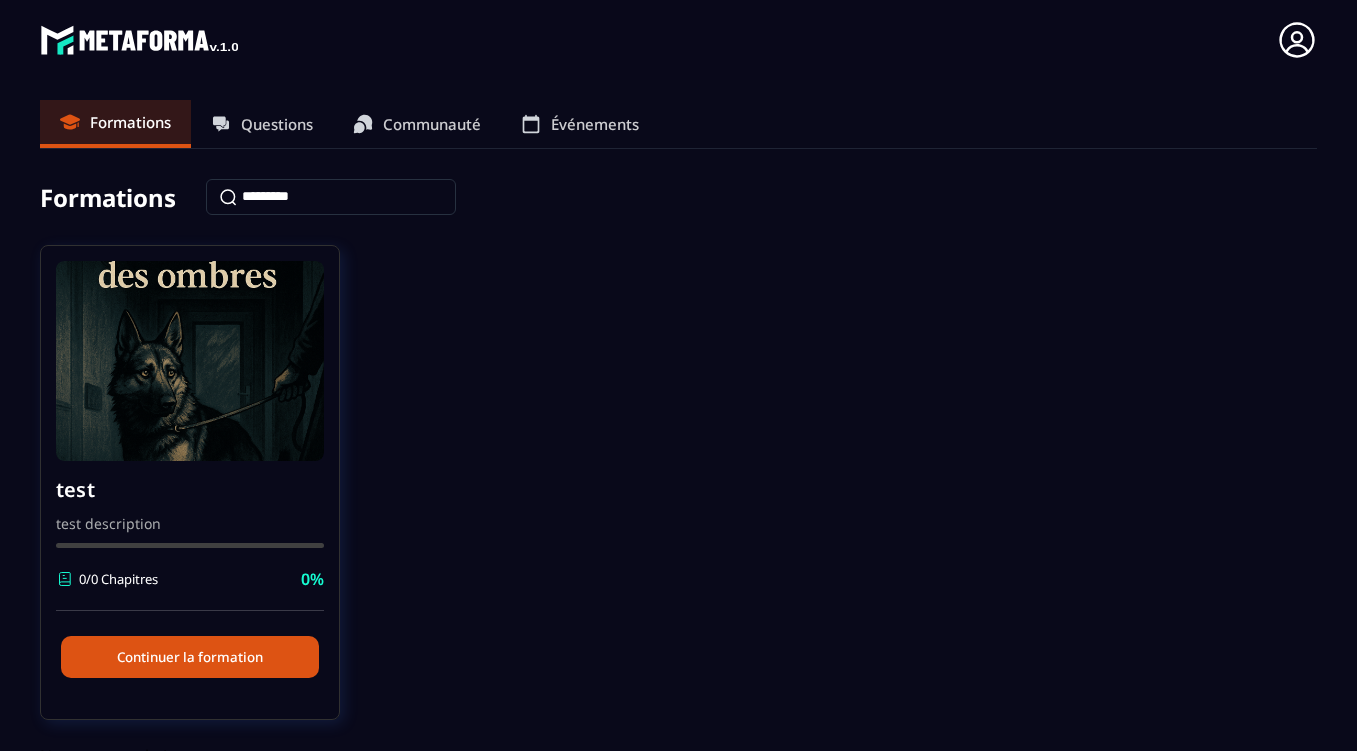 click 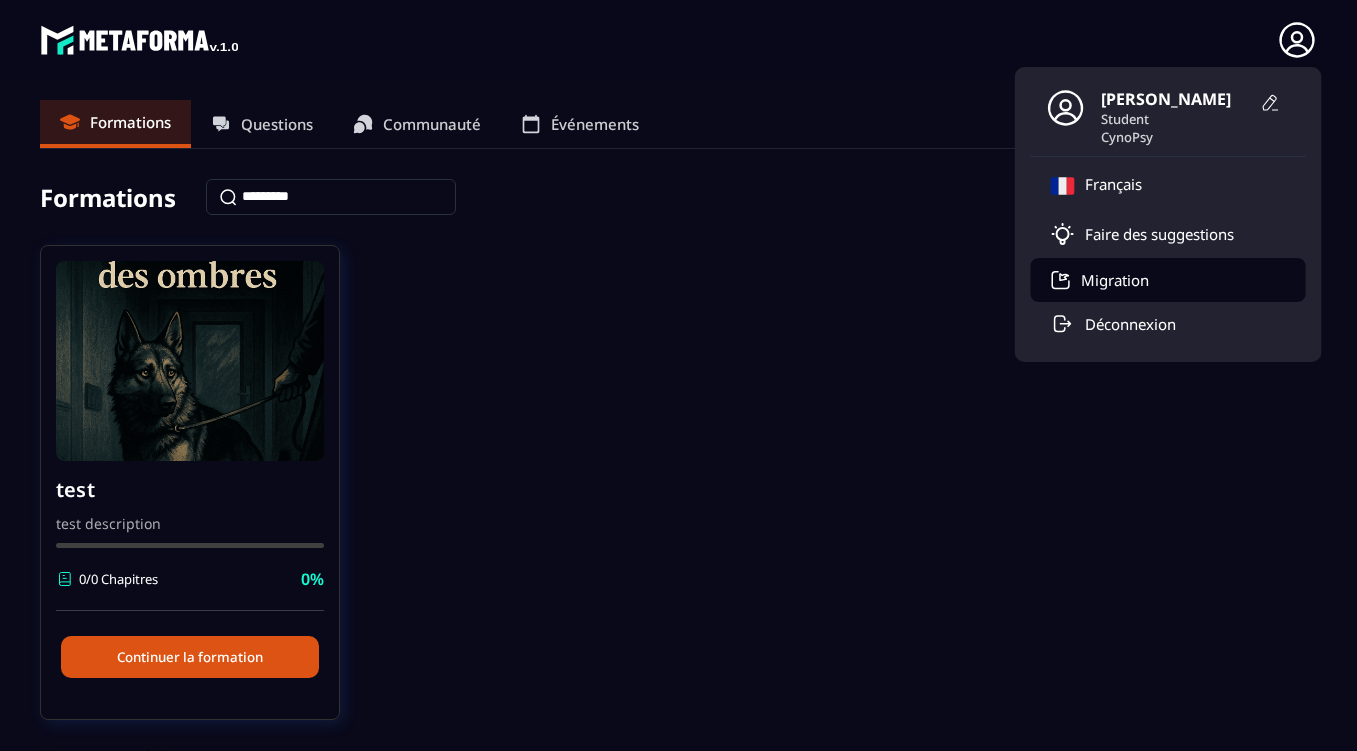 click on "Migration" at bounding box center [1115, 280] 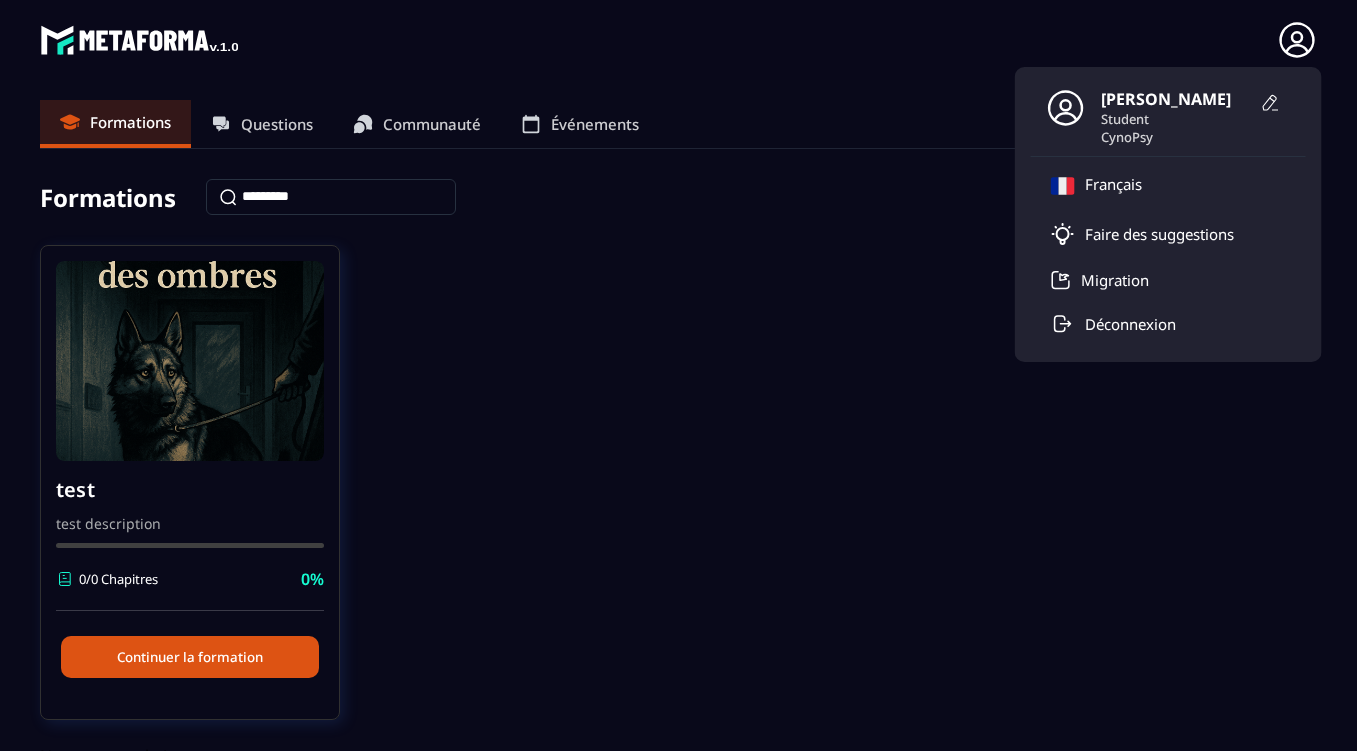 click on "test test description 0/0 Chapitres 0%  Continuer la formation" at bounding box center [678, 495] 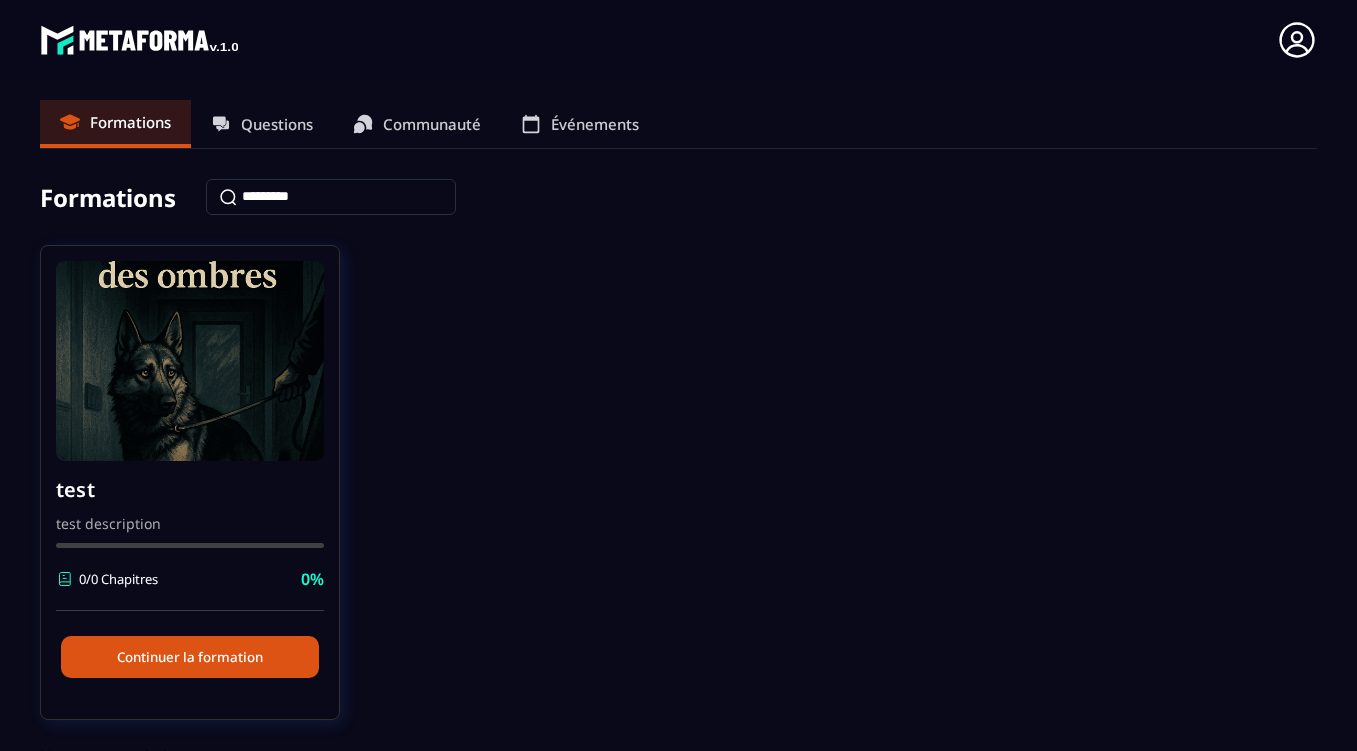 click 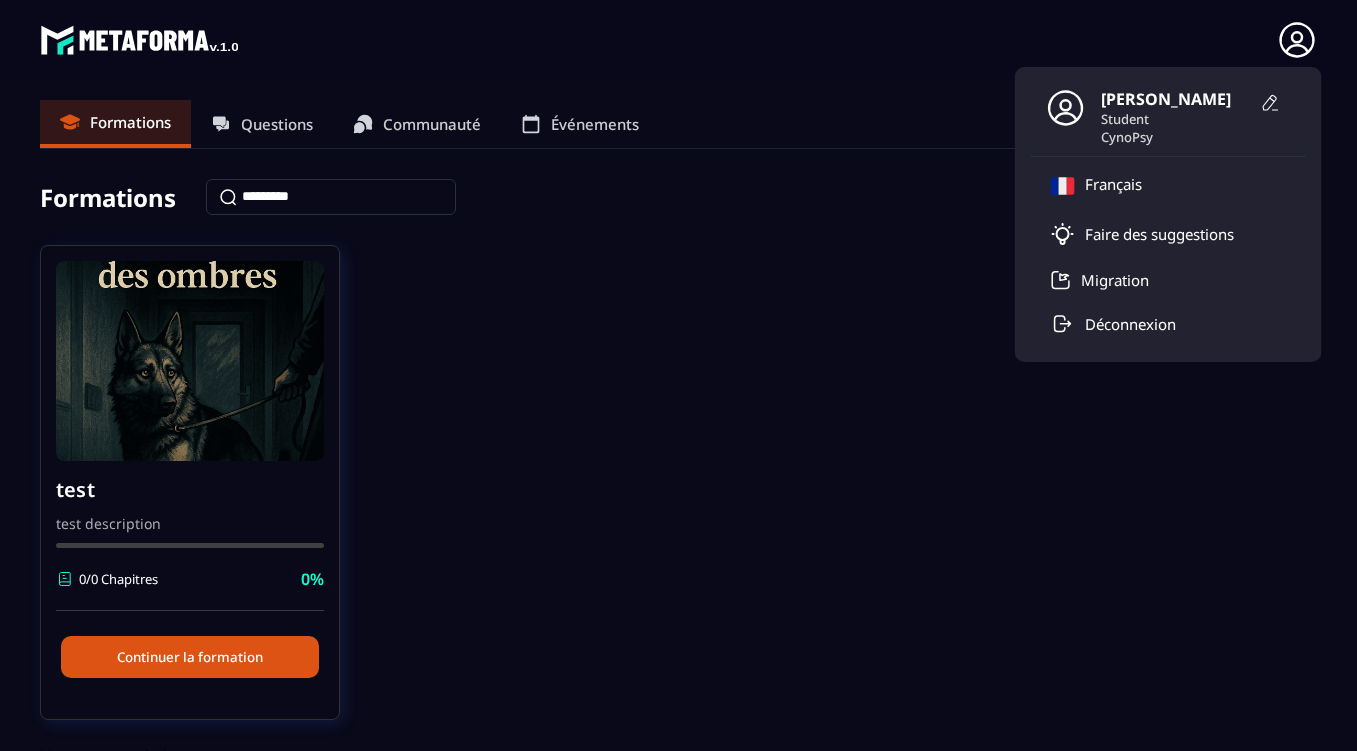 click on "test test description 0/0 Chapitres 0%  Continuer la formation" at bounding box center [678, 495] 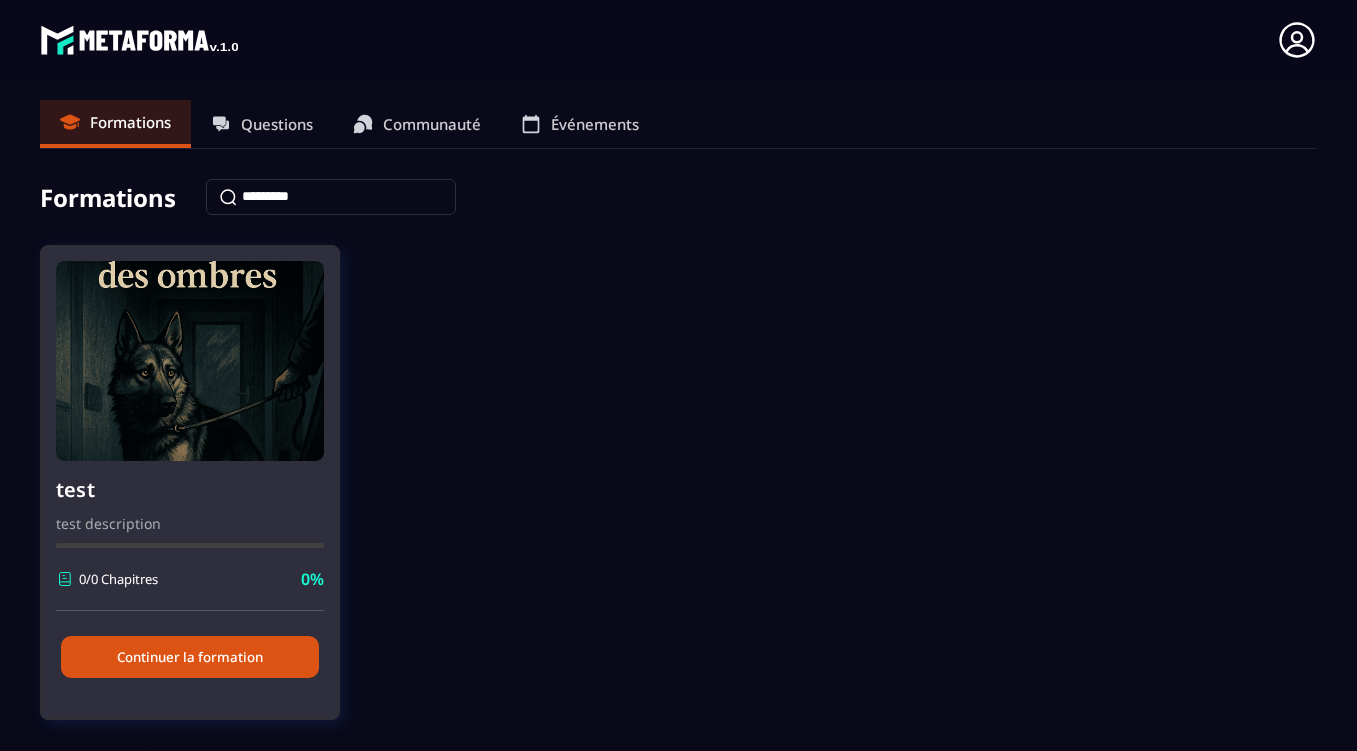 click on "Continuer la formation" at bounding box center (190, 657) 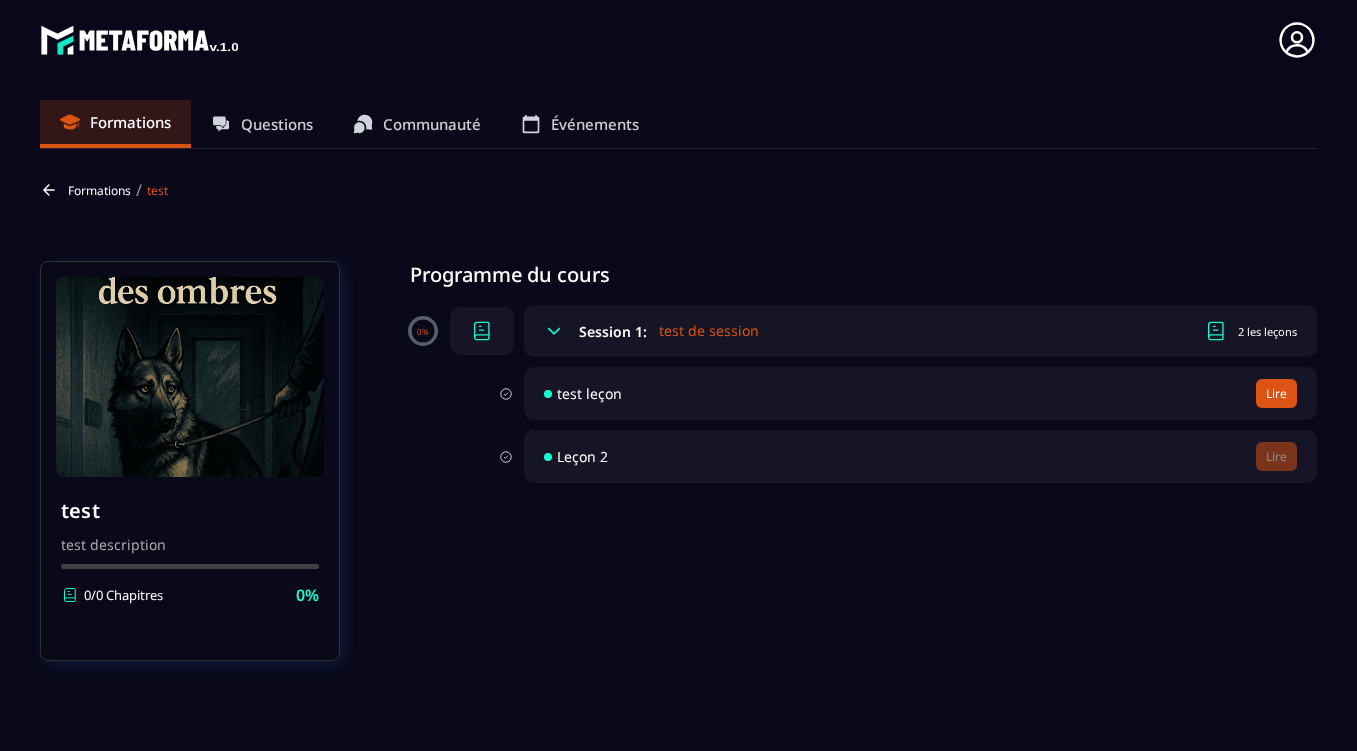 click on "Lire" at bounding box center [1276, 393] 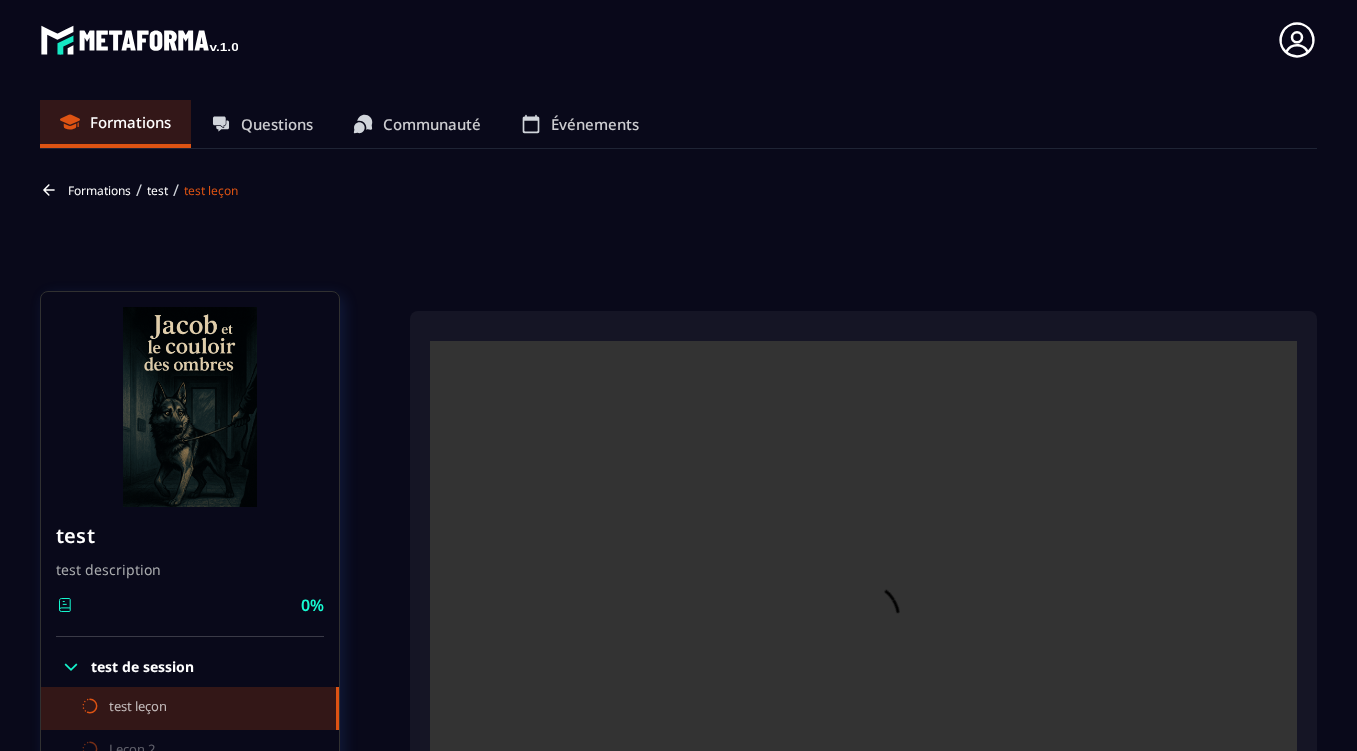 scroll, scrollTop: 175, scrollLeft: 0, axis: vertical 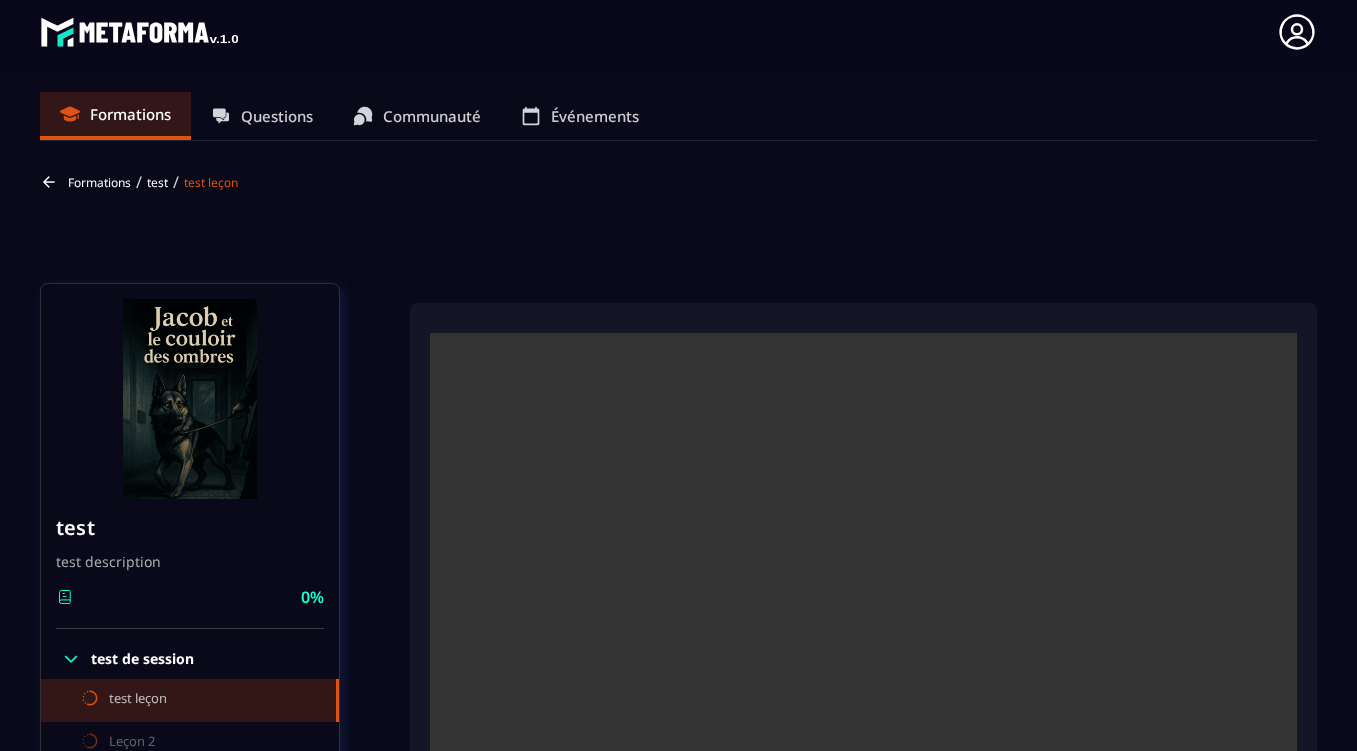 click on "Questions" at bounding box center (277, 116) 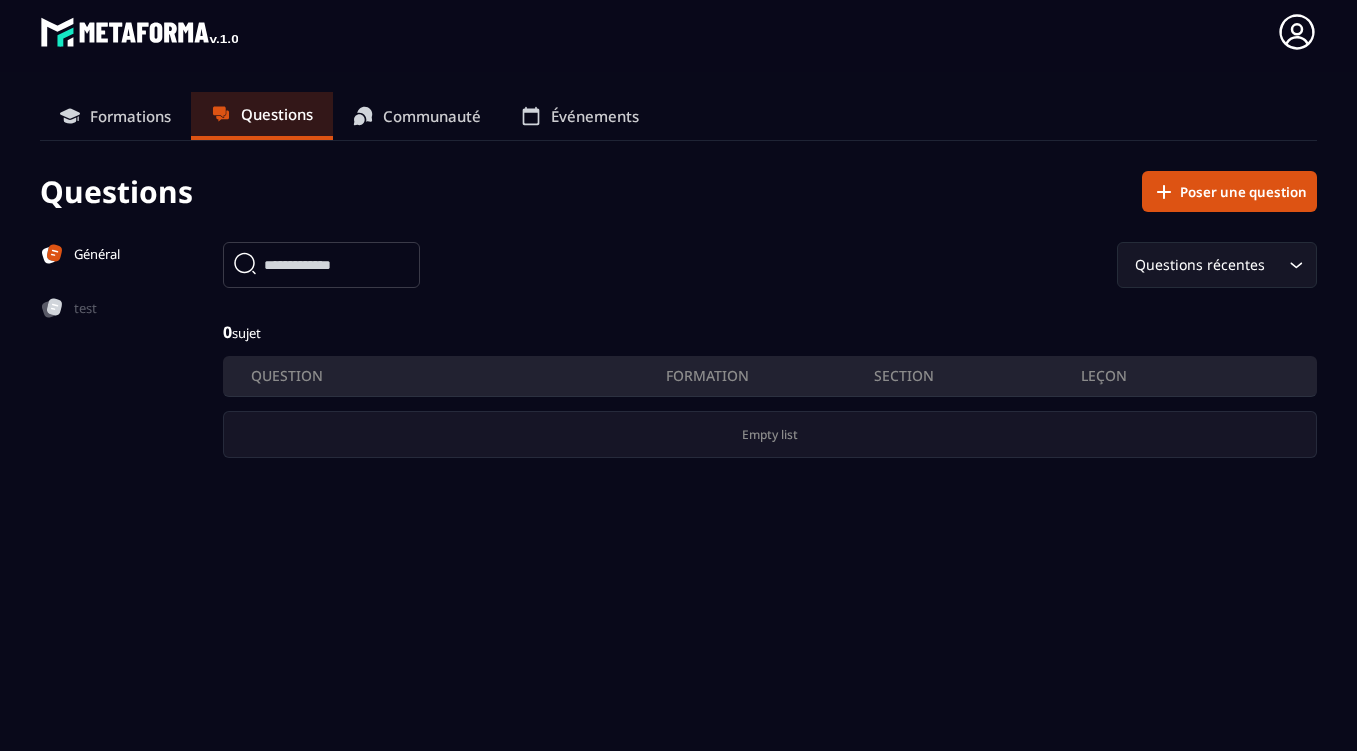 click on "Poser une question" at bounding box center [1229, 191] 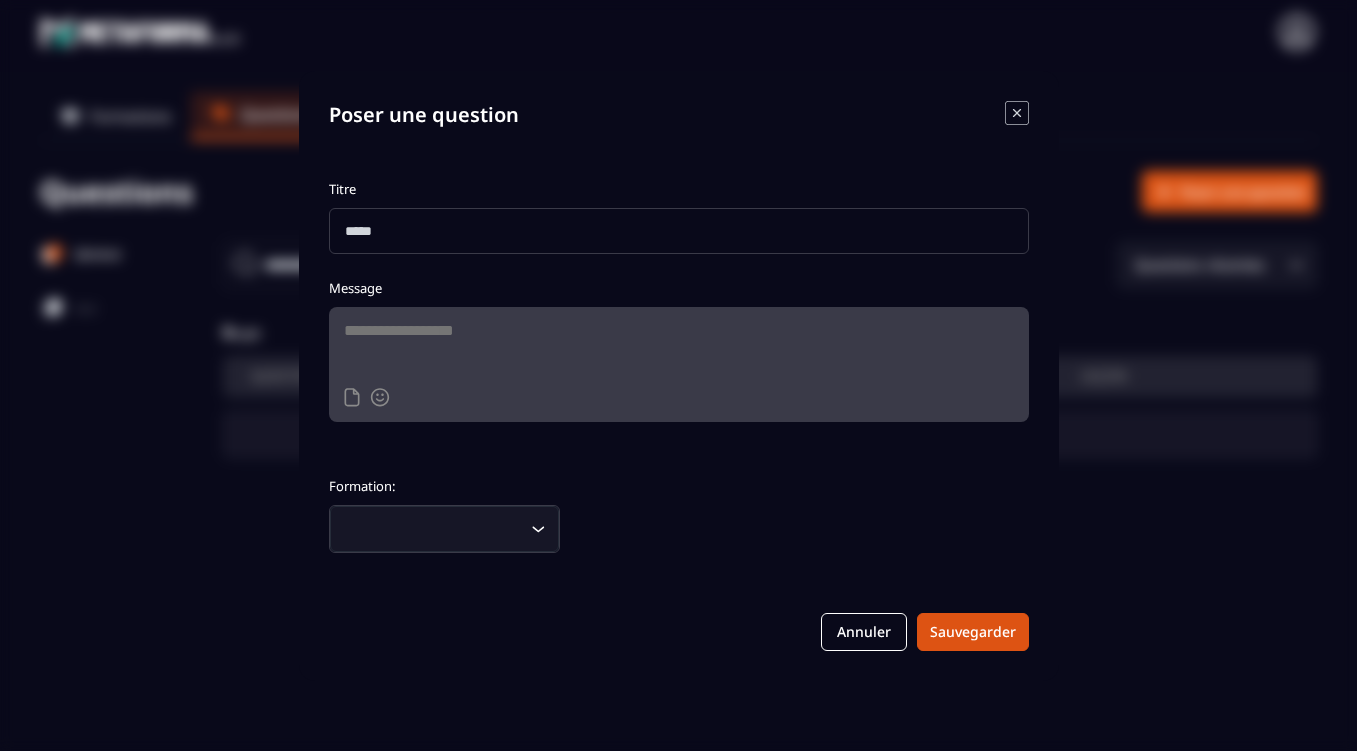 click at bounding box center (679, 231) 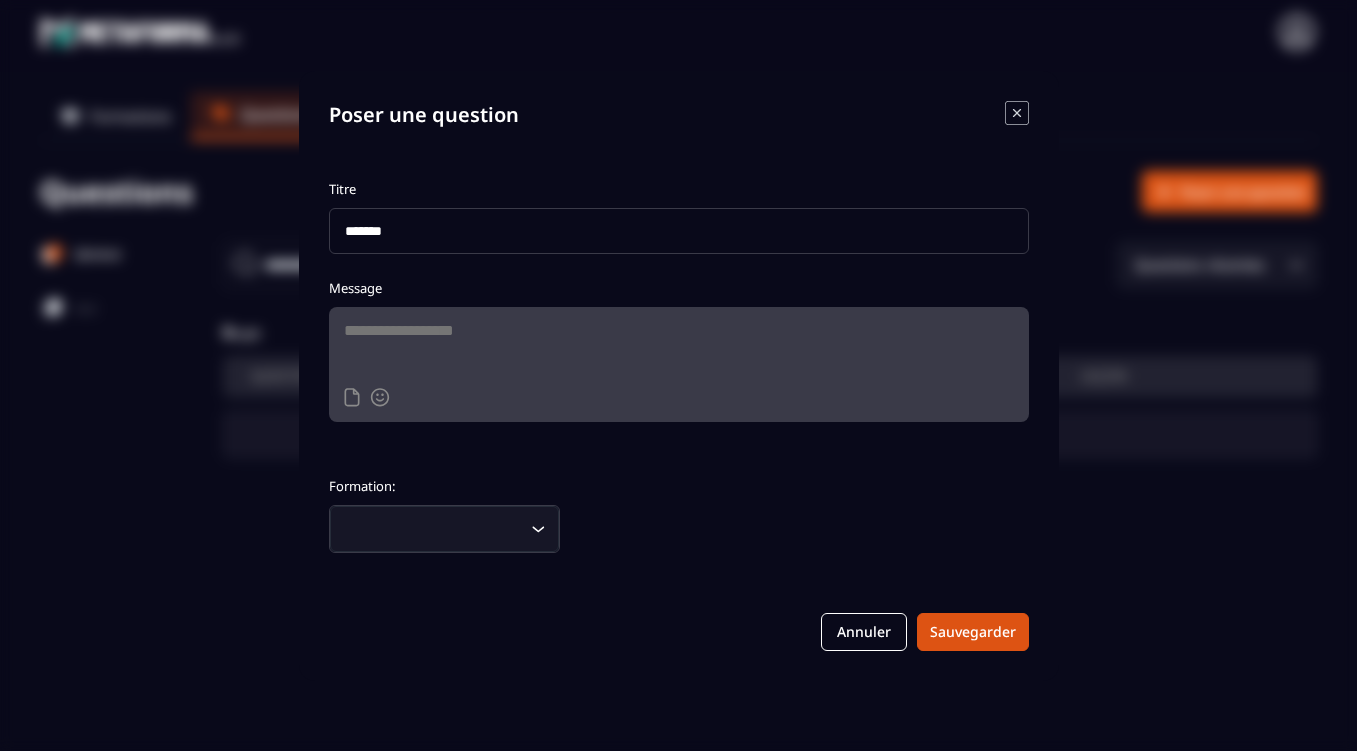 type on "*******" 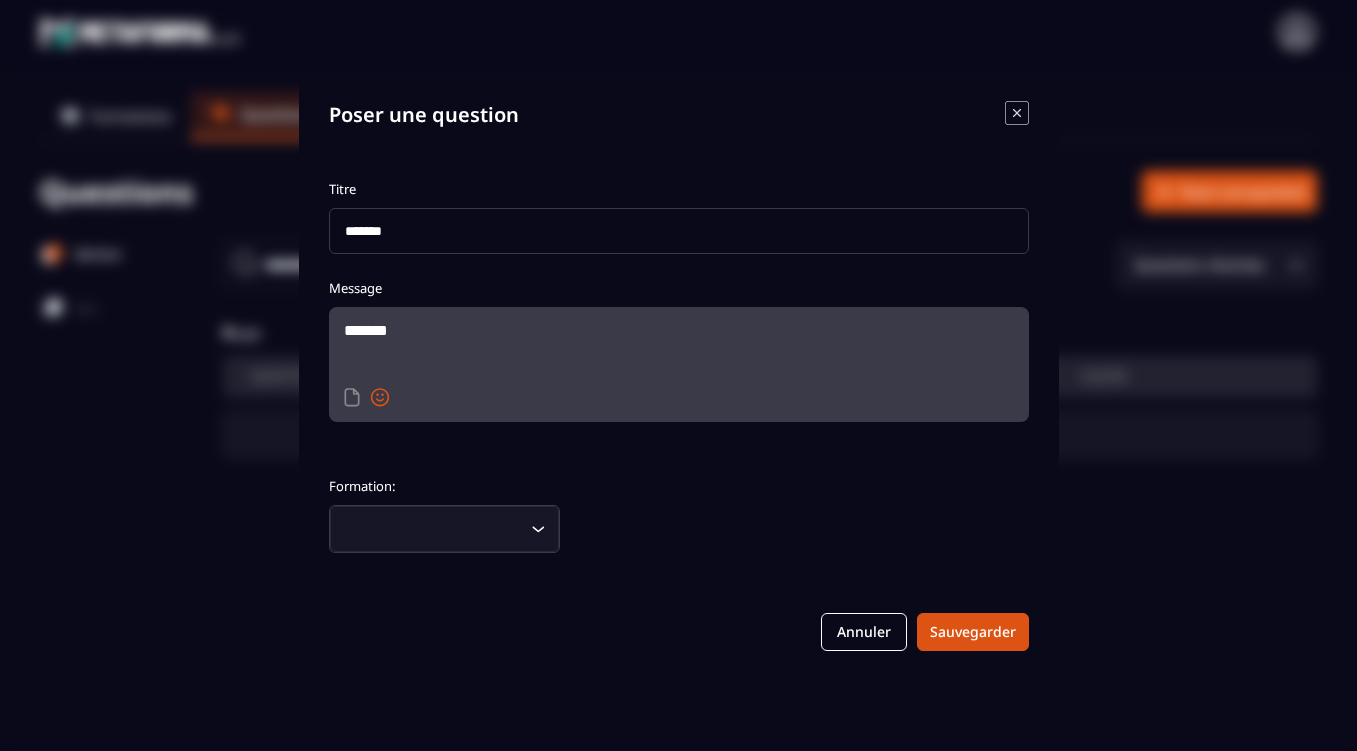 click 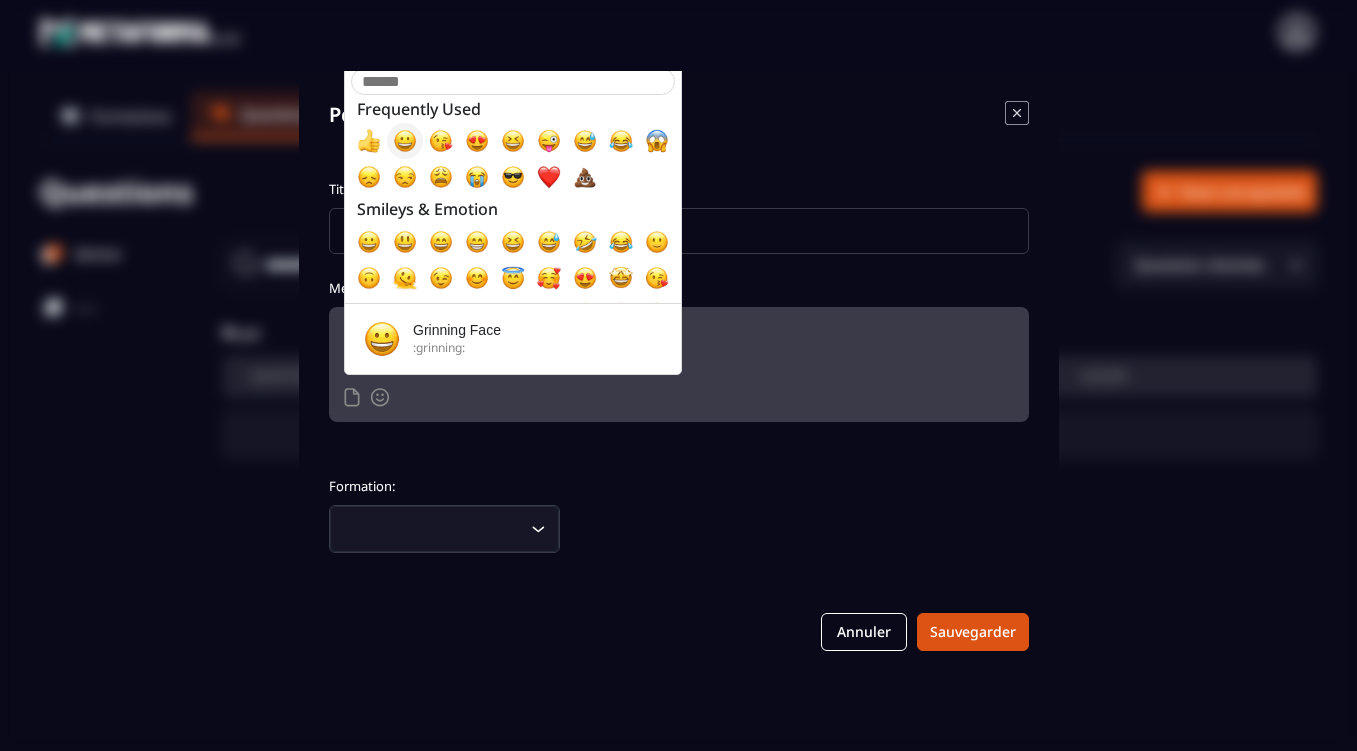 click at bounding box center [405, 141] 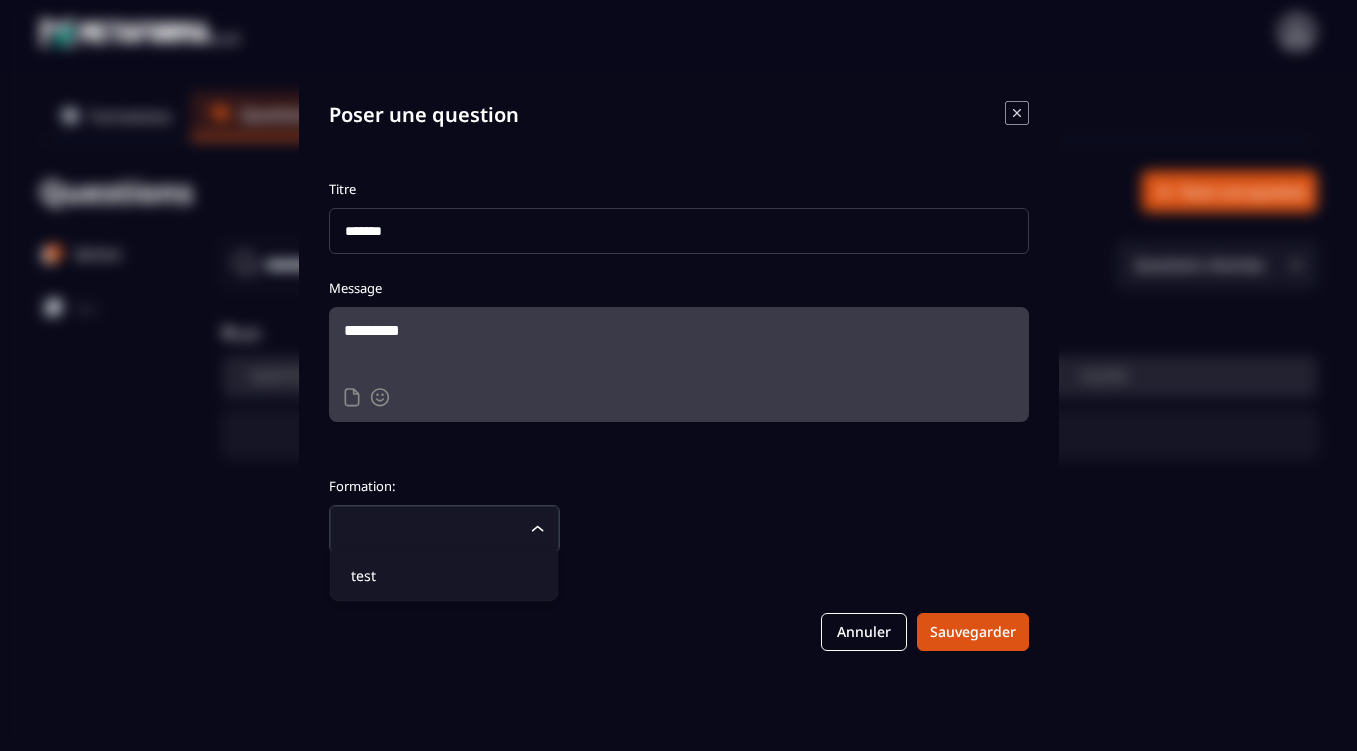 click 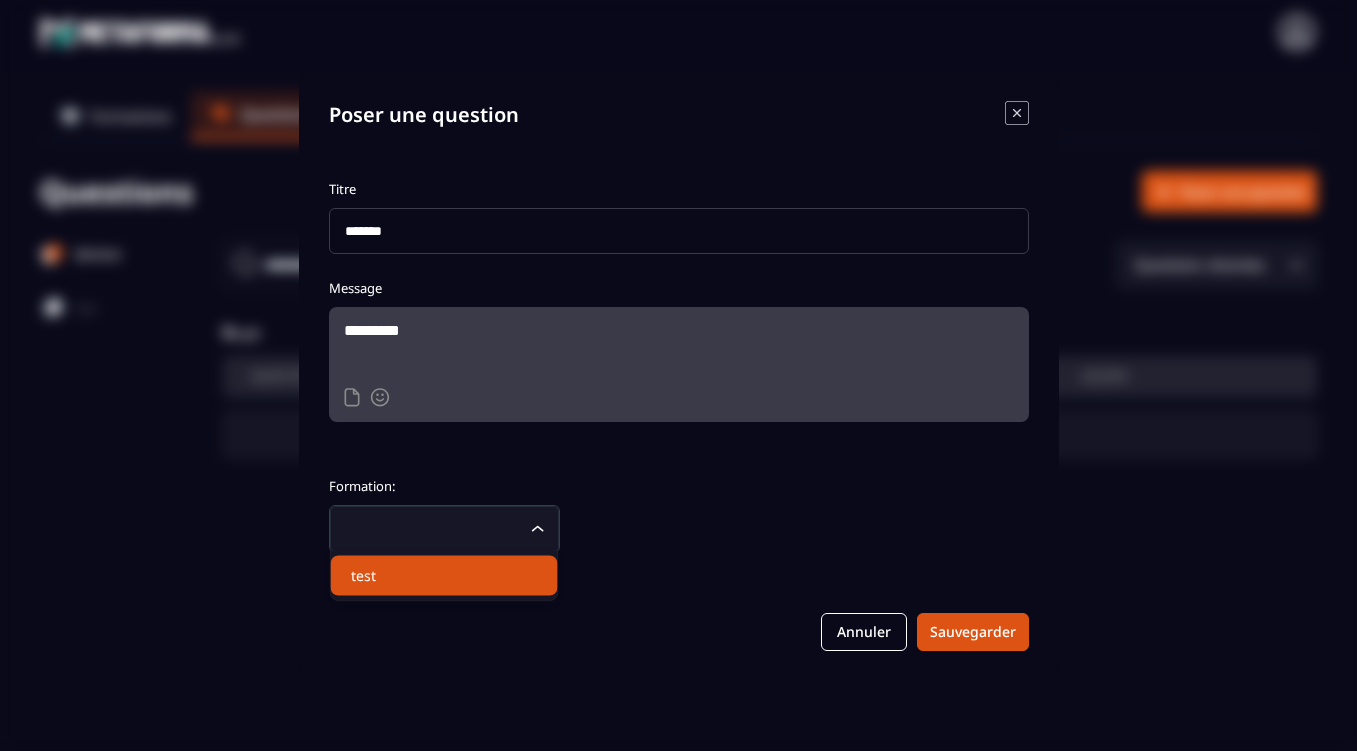 click on "test" at bounding box center (444, 576) 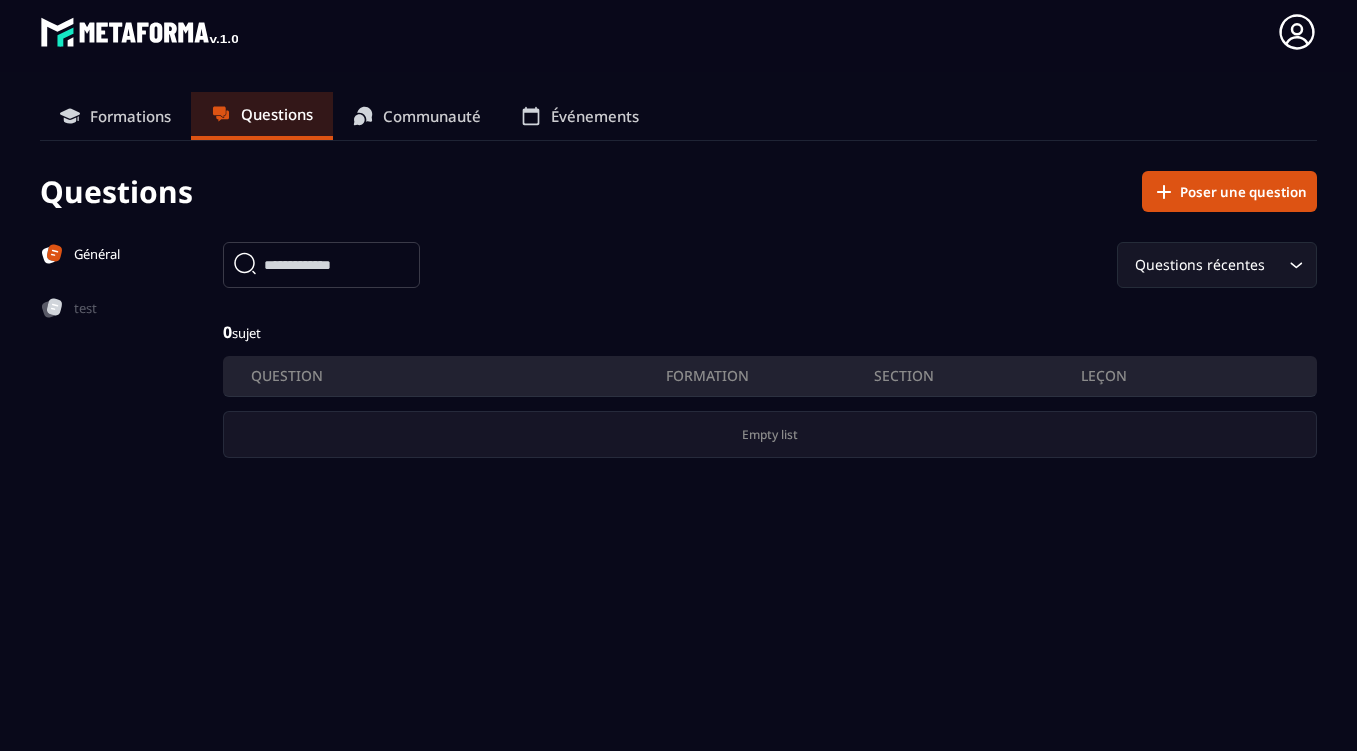 click on "test" at bounding box center [85, 308] 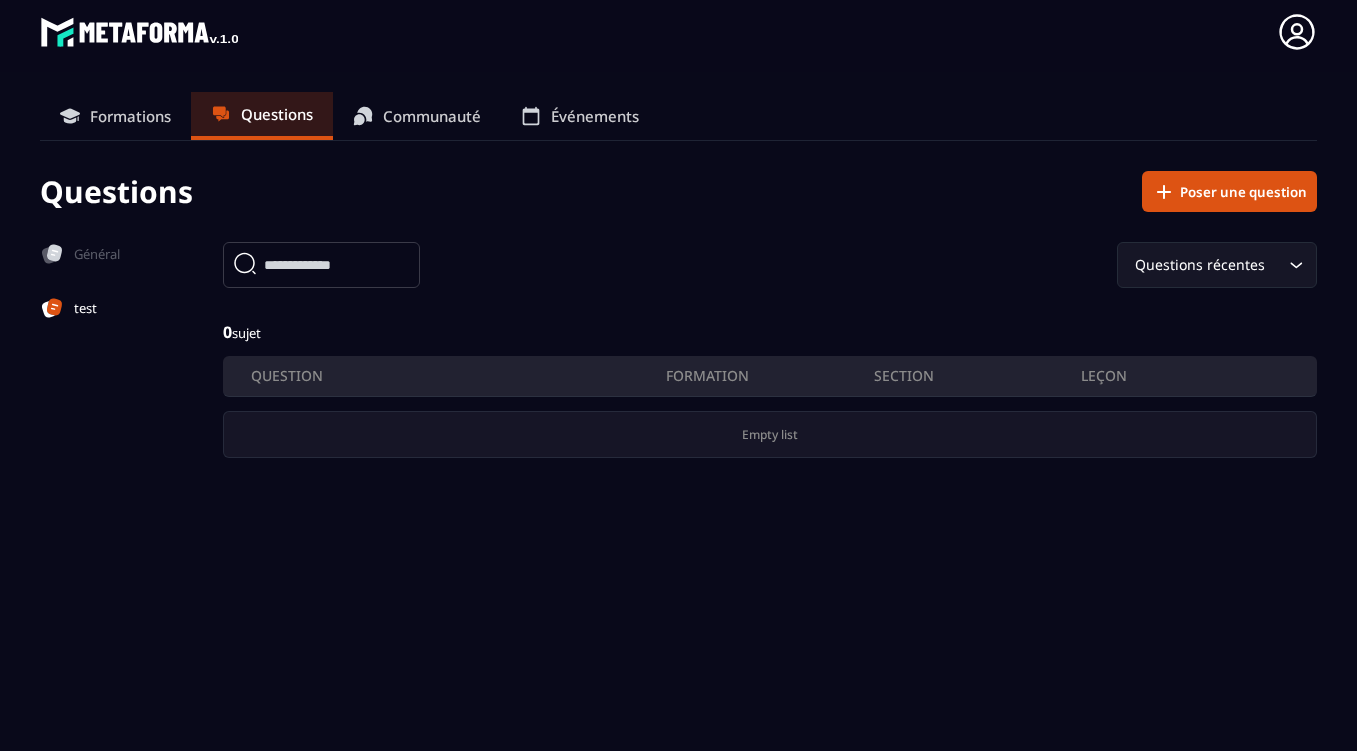 click on "Poser une question" at bounding box center (1229, 191) 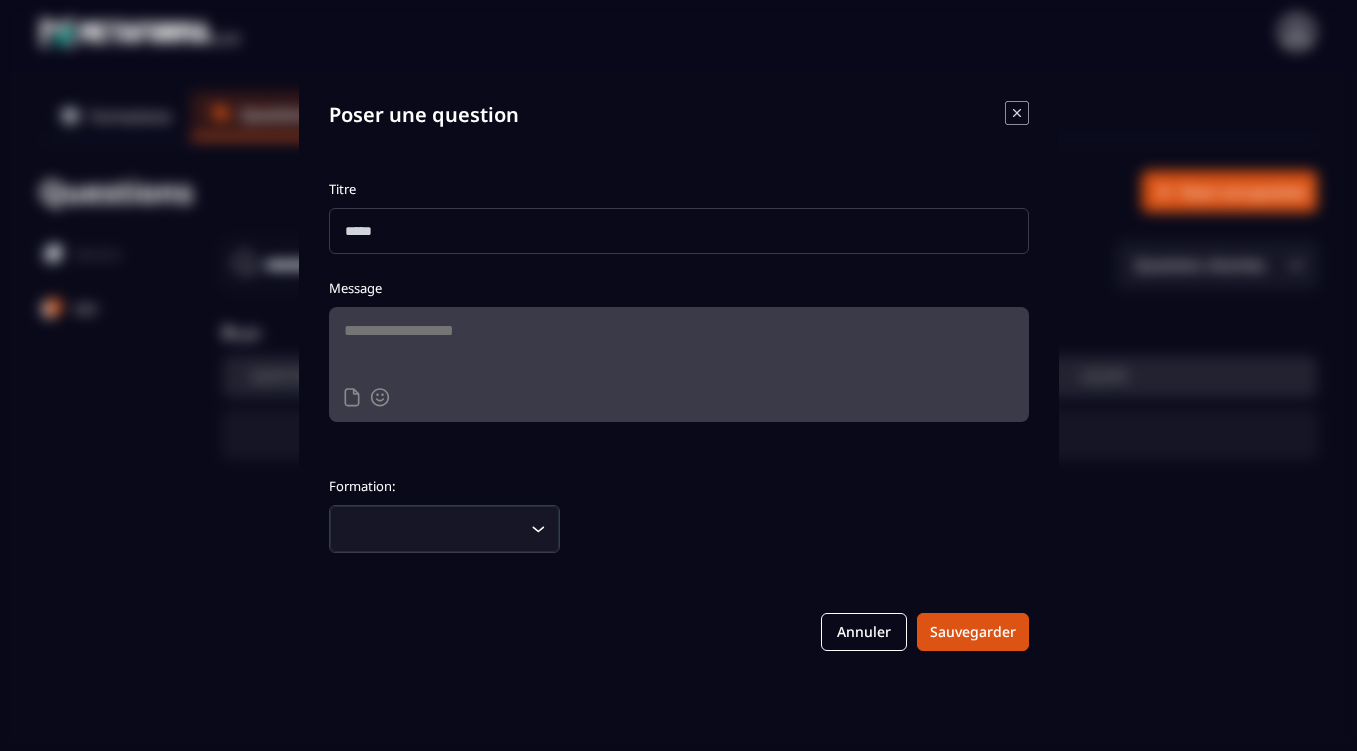 click at bounding box center [679, 231] 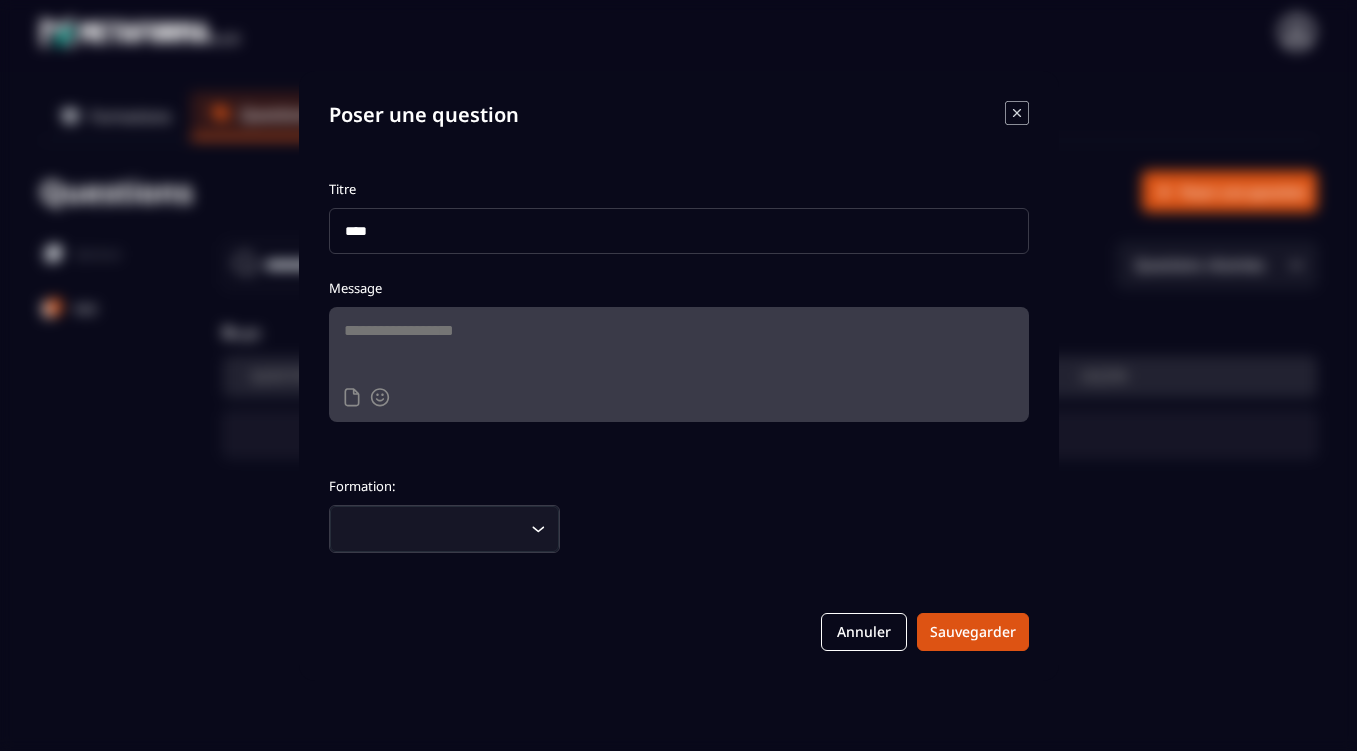 type on "****" 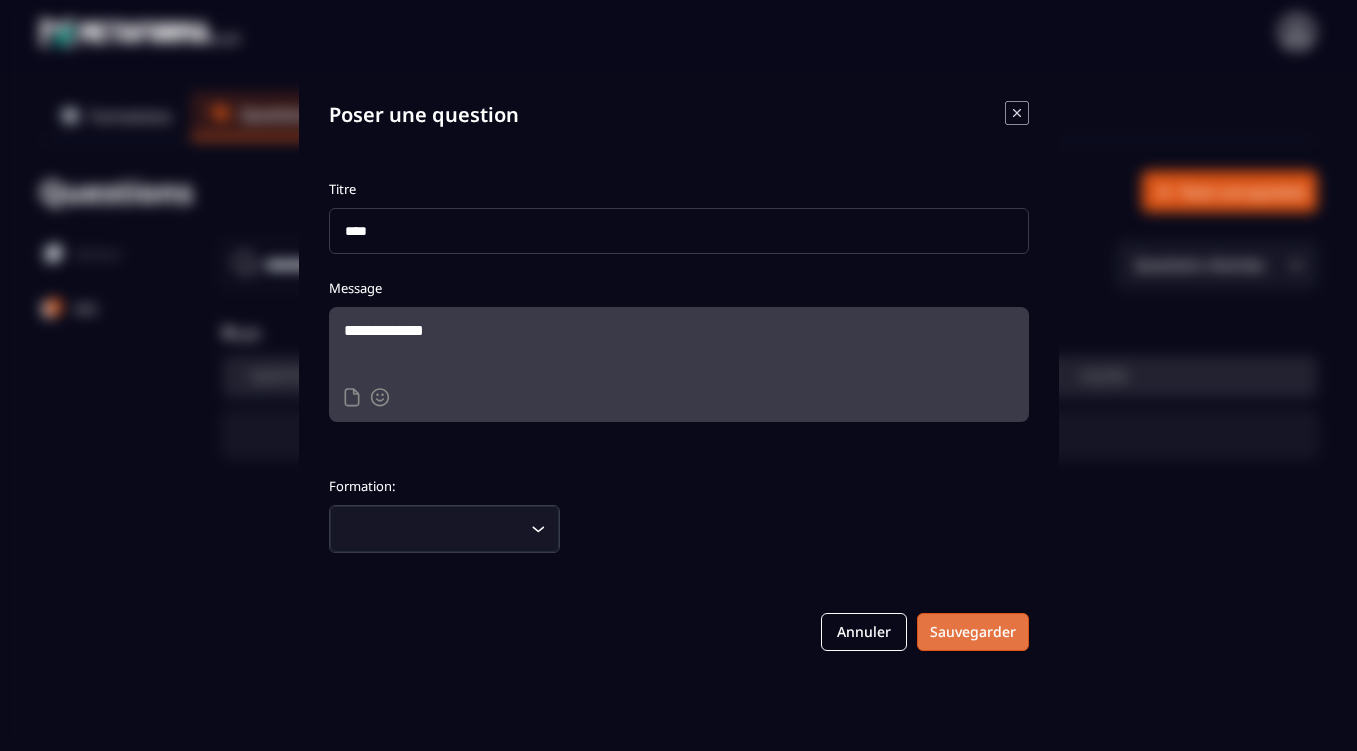 type on "**********" 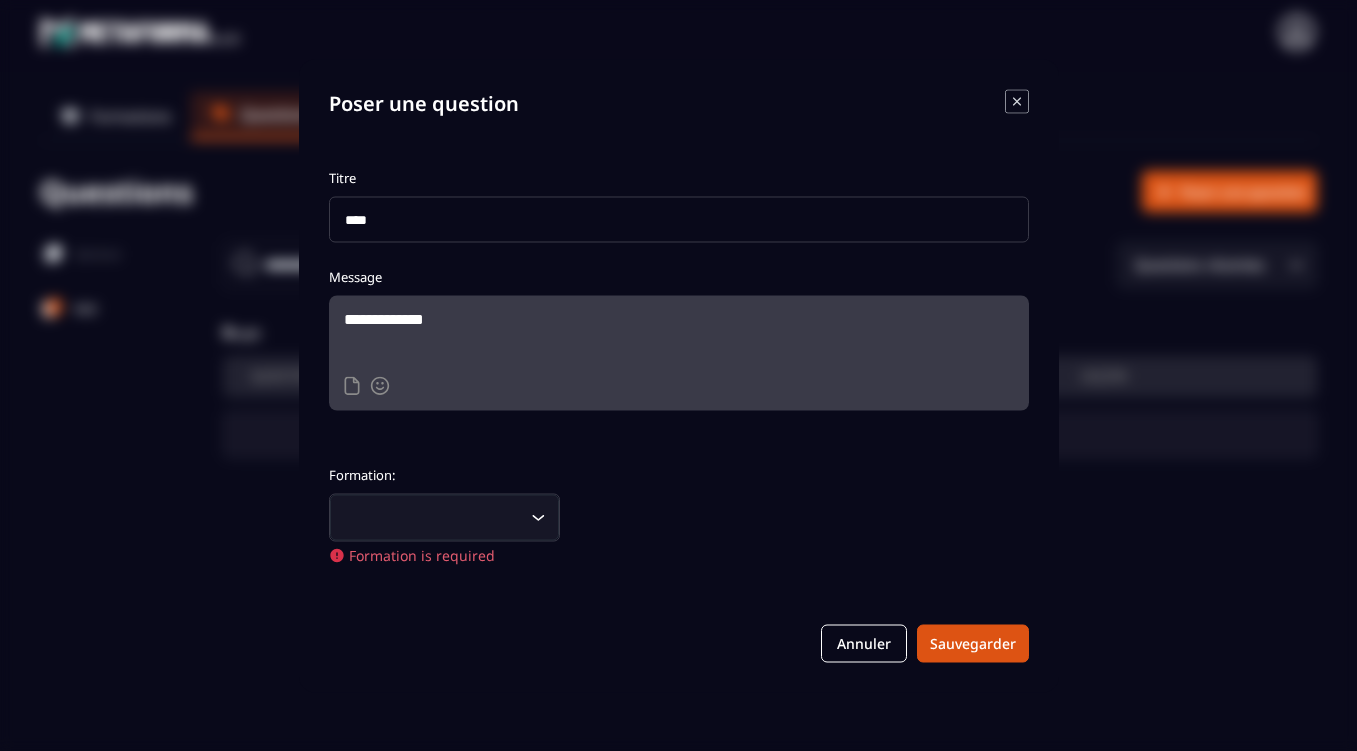 click 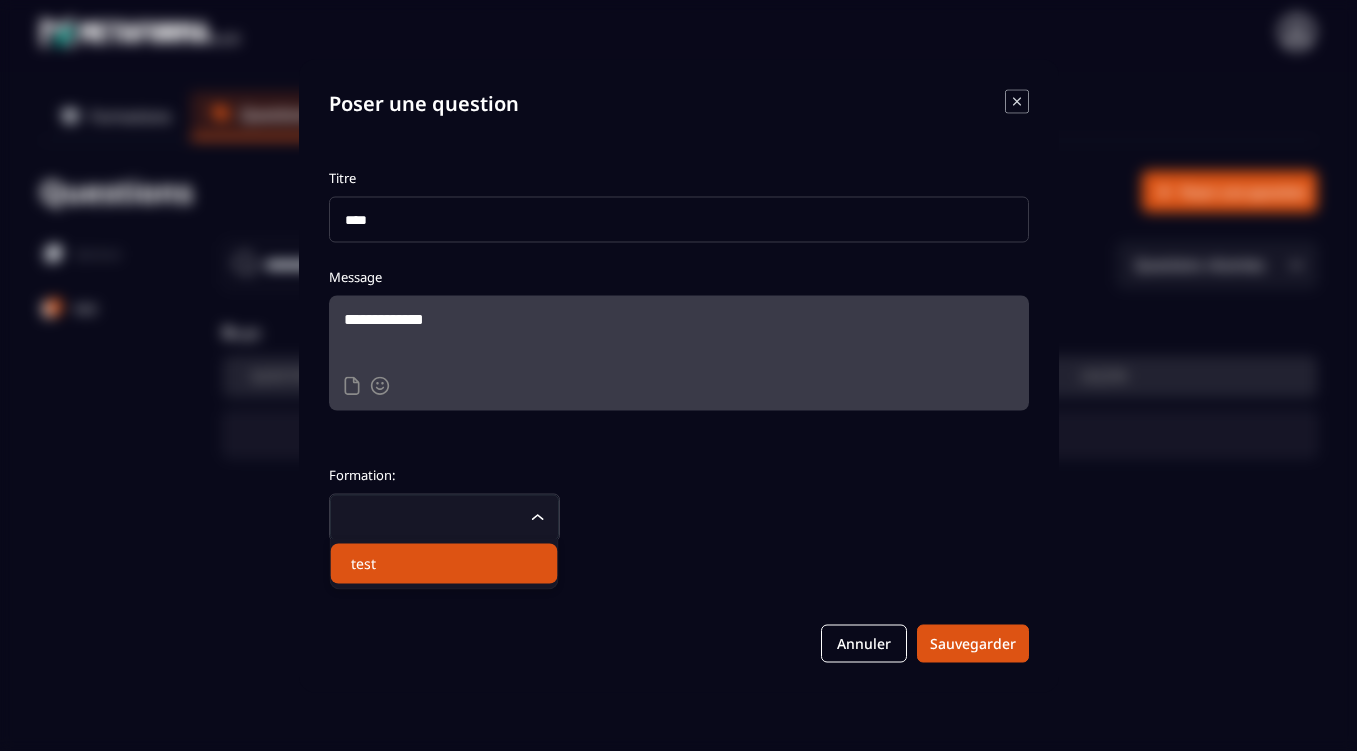 click on "test" 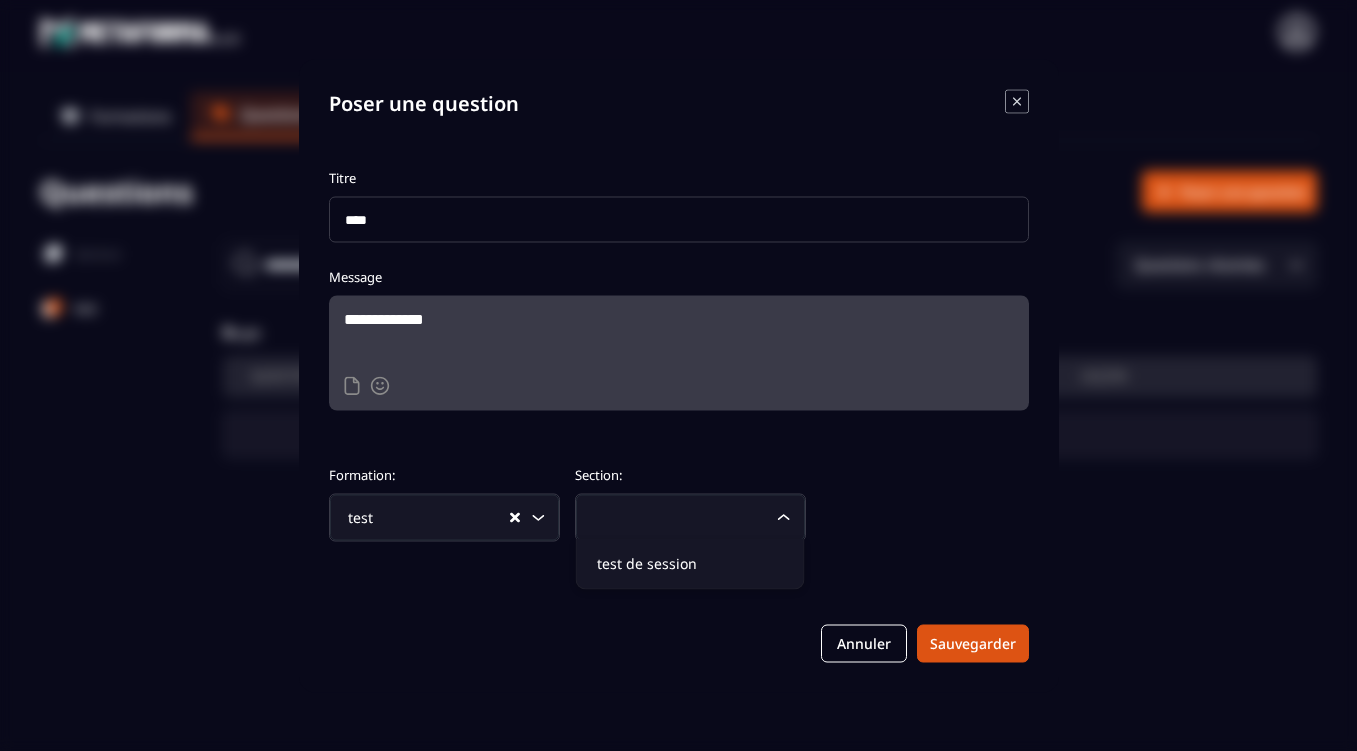 click 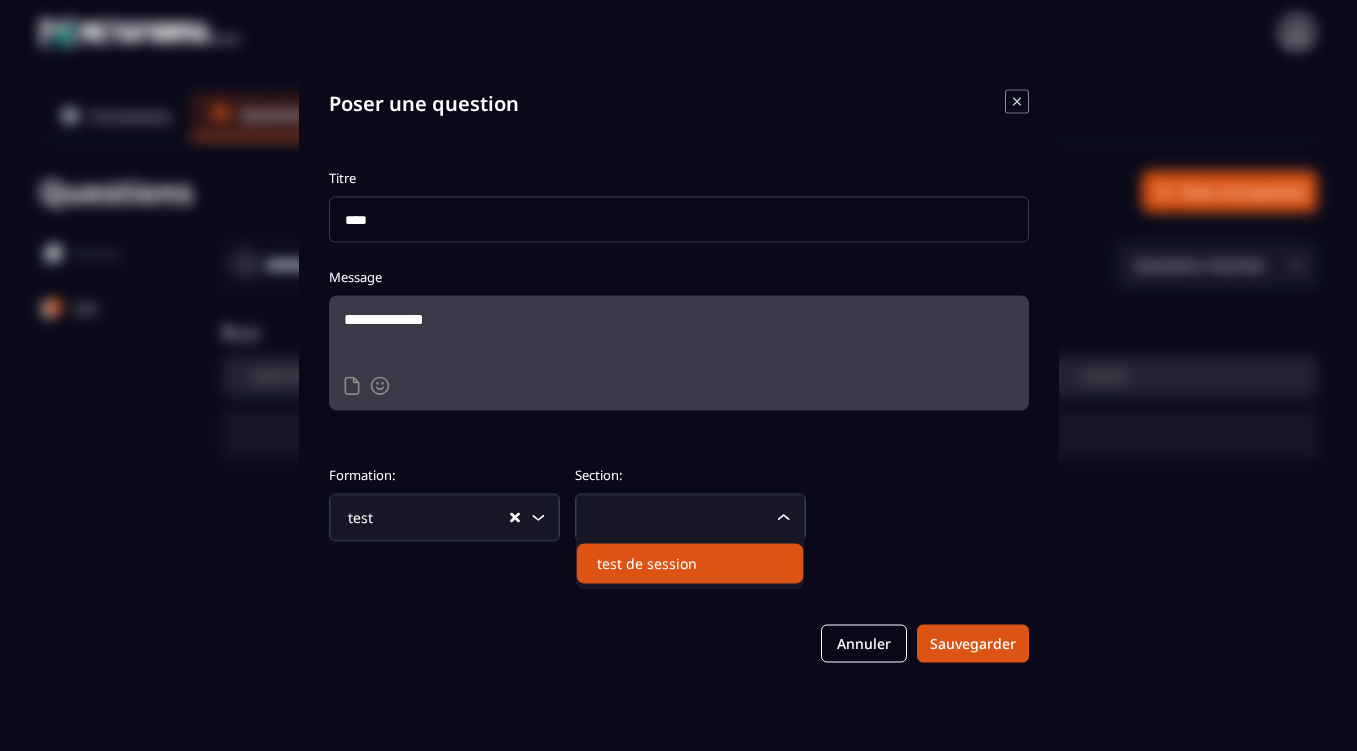click on "test de session" 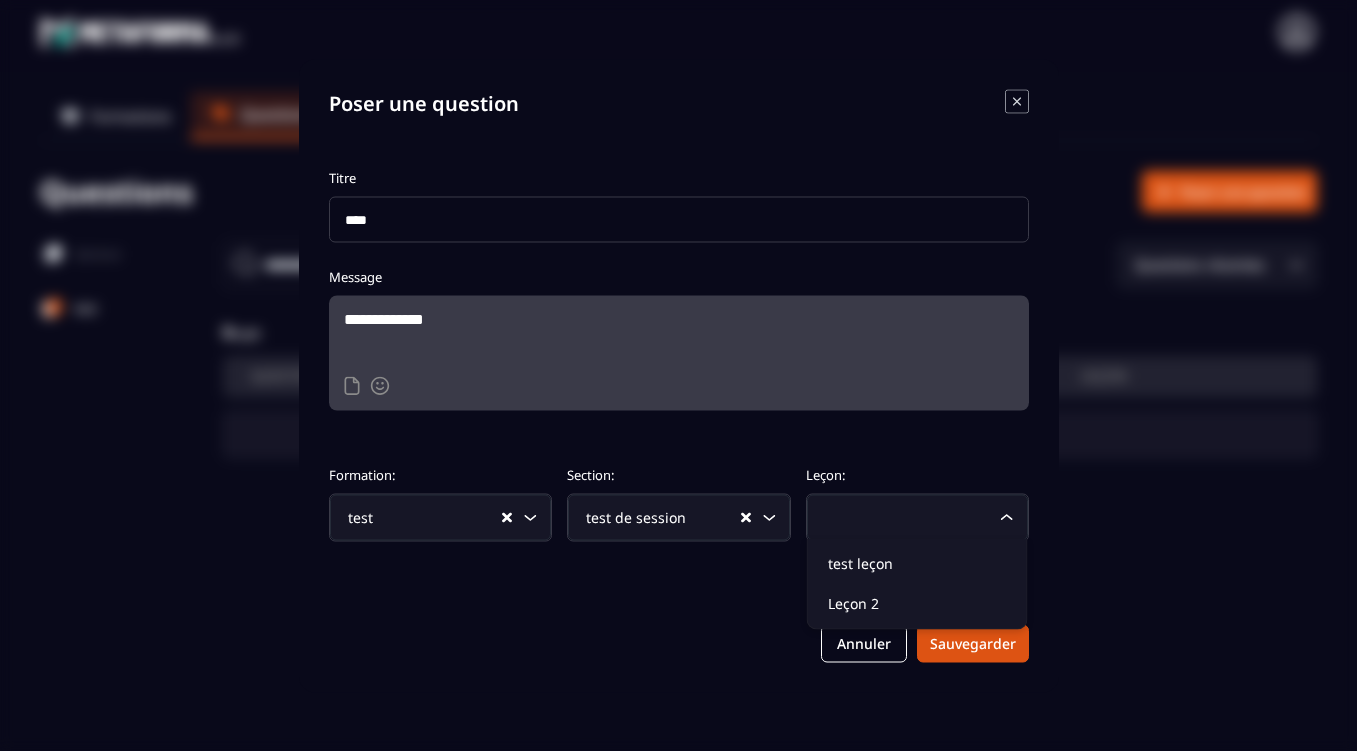 click 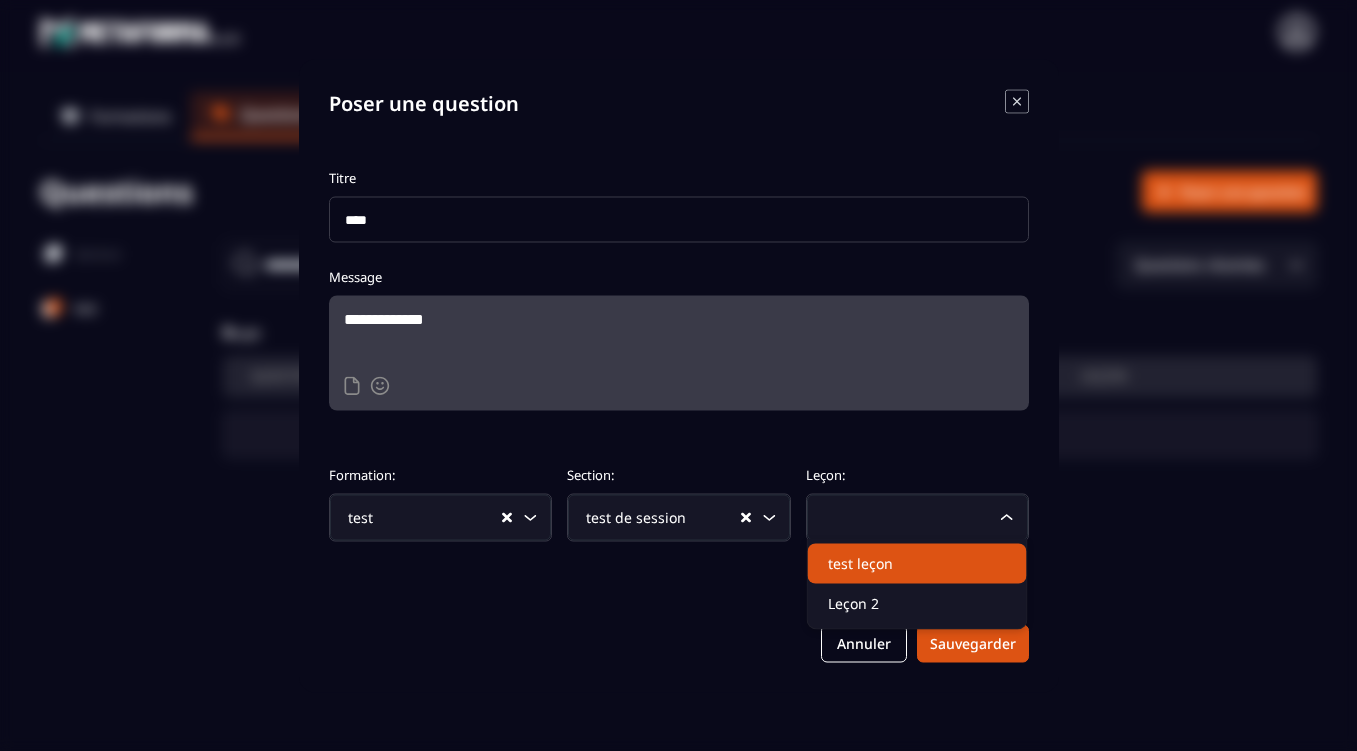 click on "test leçon" 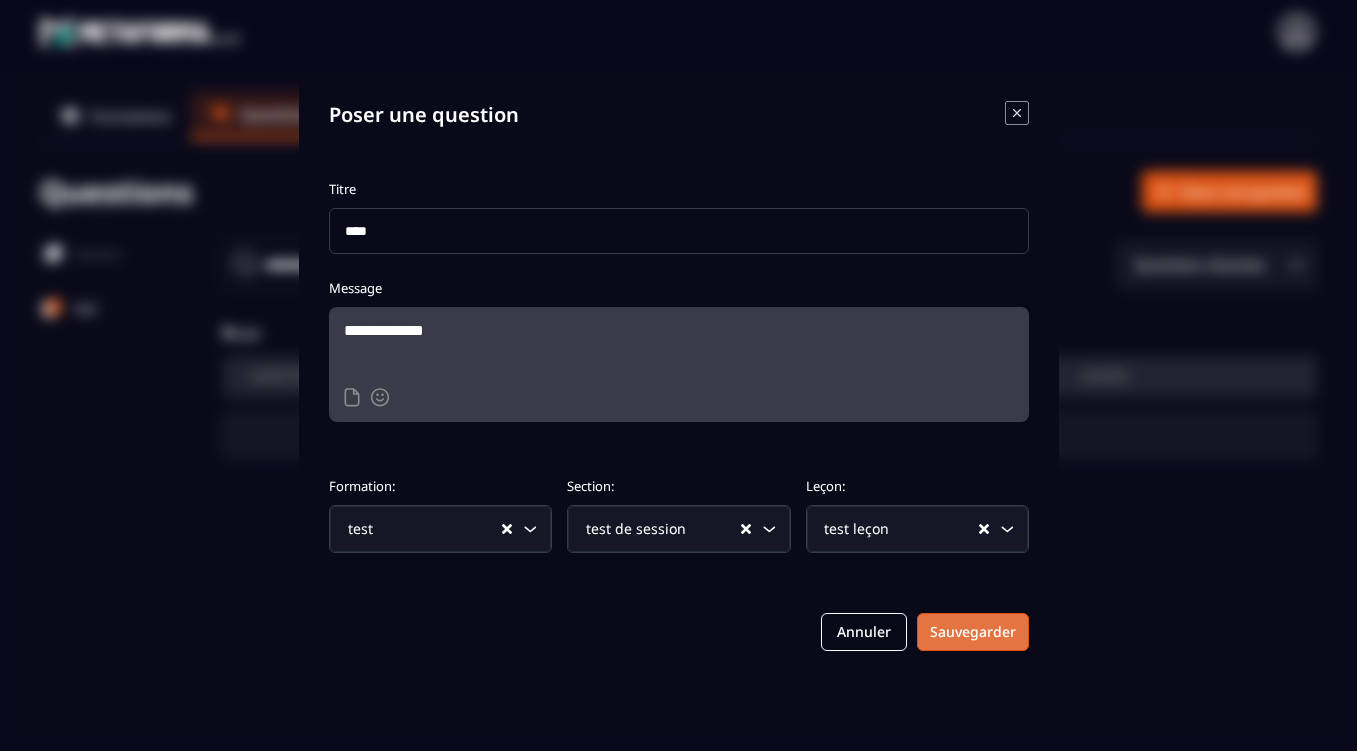 click on "Sauvegarder" at bounding box center (973, 632) 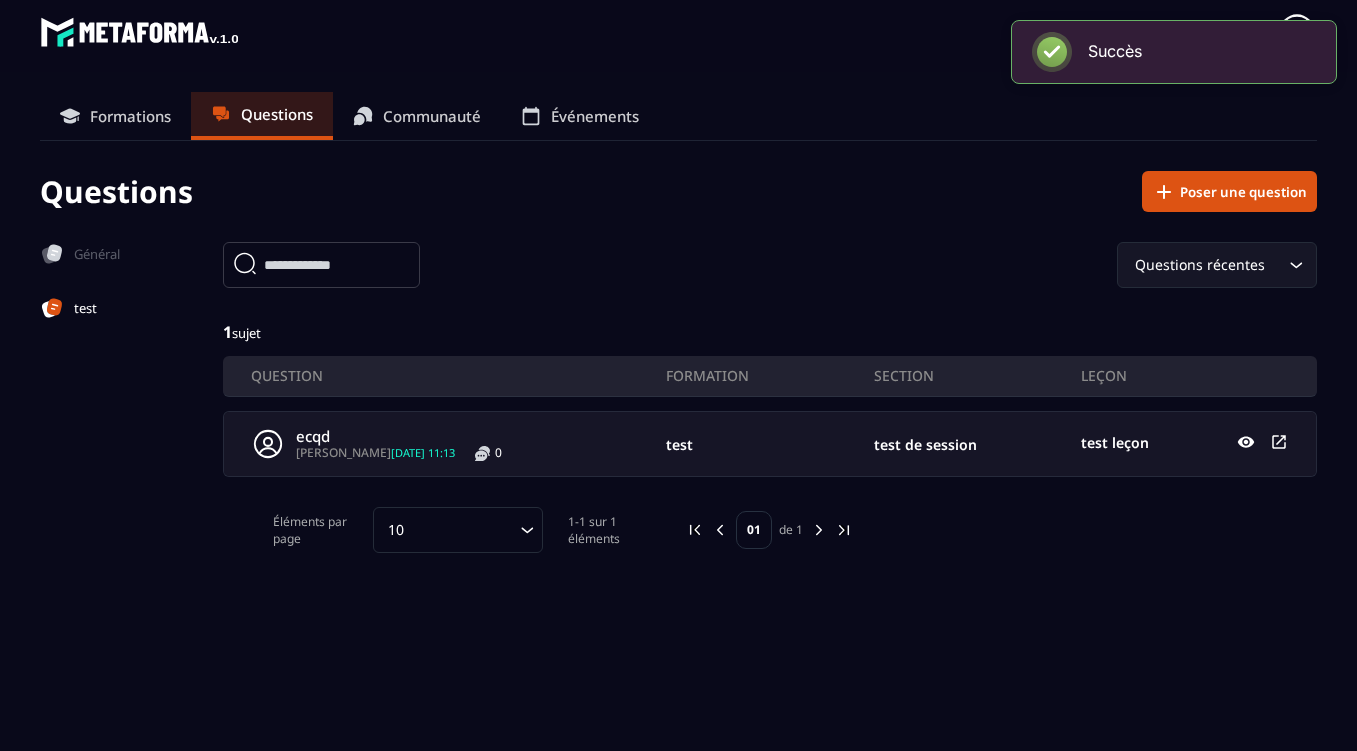 click on "Communauté" at bounding box center (432, 116) 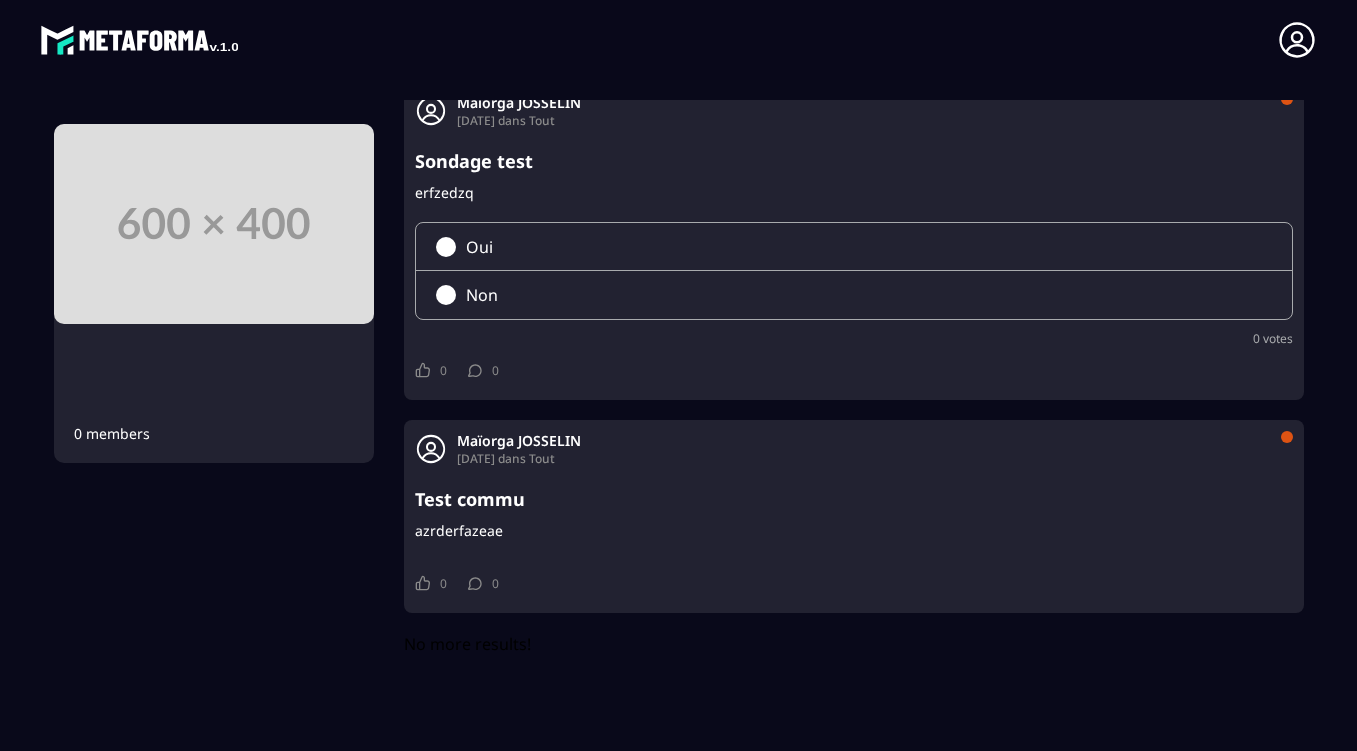 scroll, scrollTop: 286, scrollLeft: 0, axis: vertical 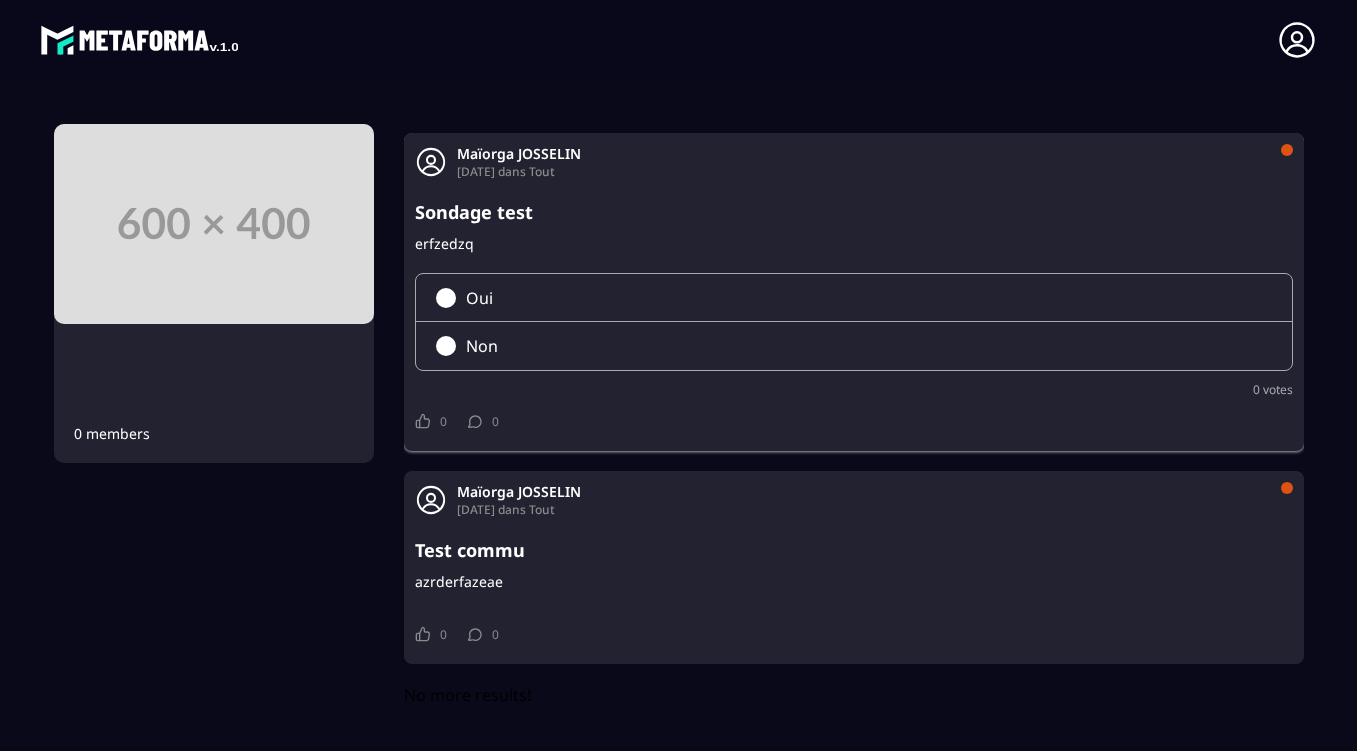 click on "Oui" 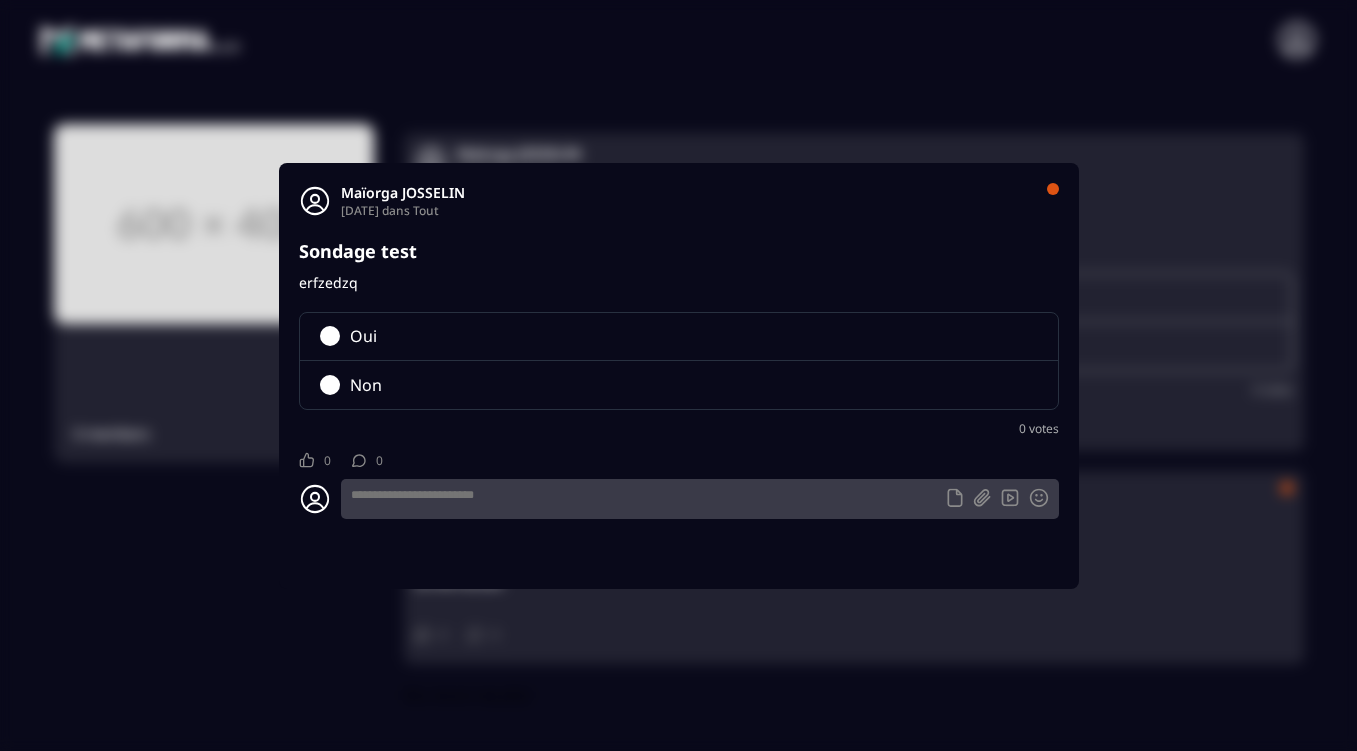 click at bounding box center (330, 336) 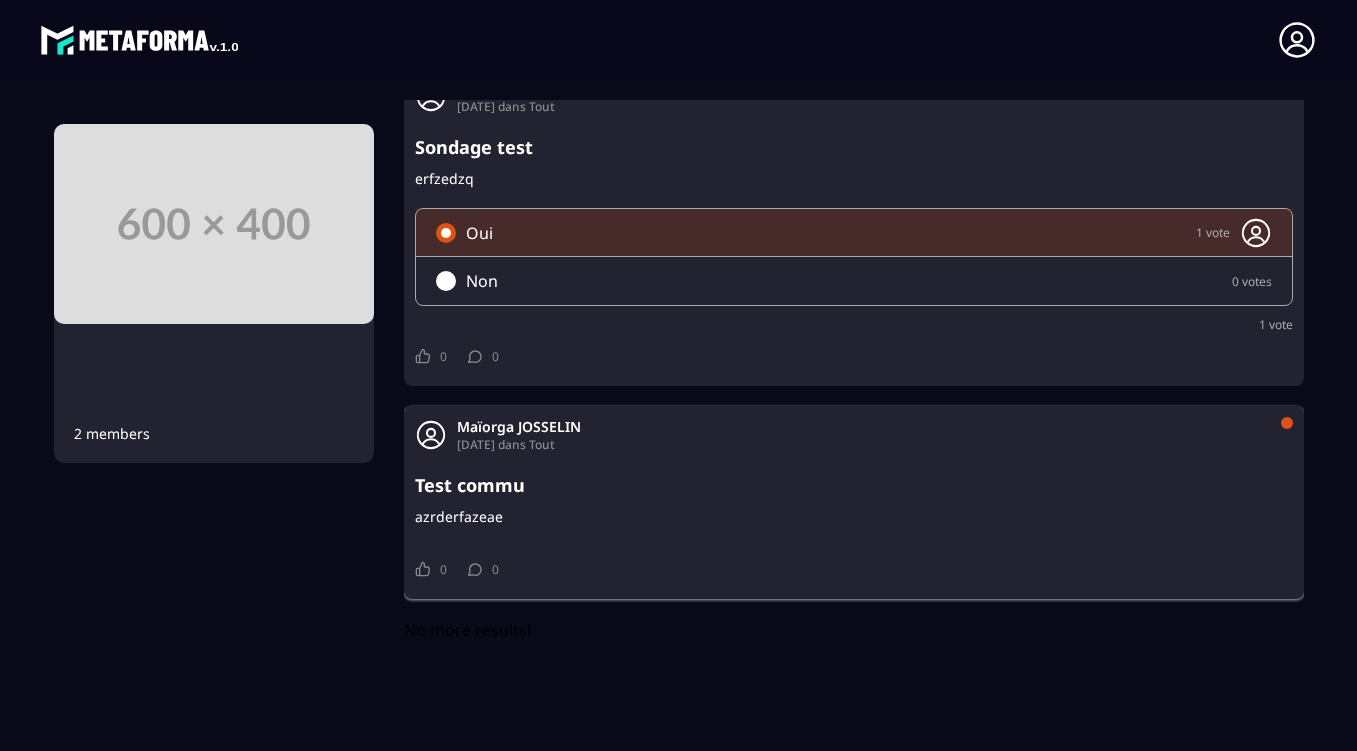 scroll, scrollTop: 427, scrollLeft: 0, axis: vertical 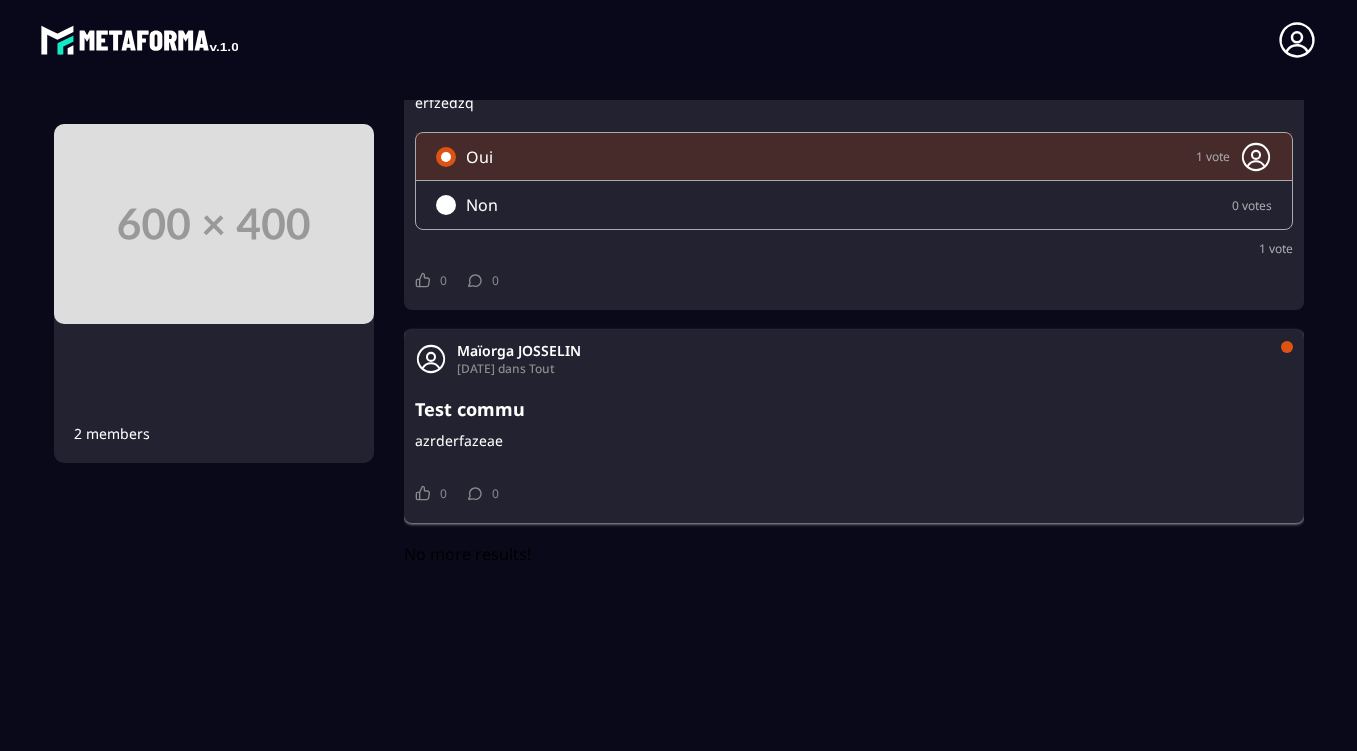click on "Test commu azrderfazeae" at bounding box center [854, 433] 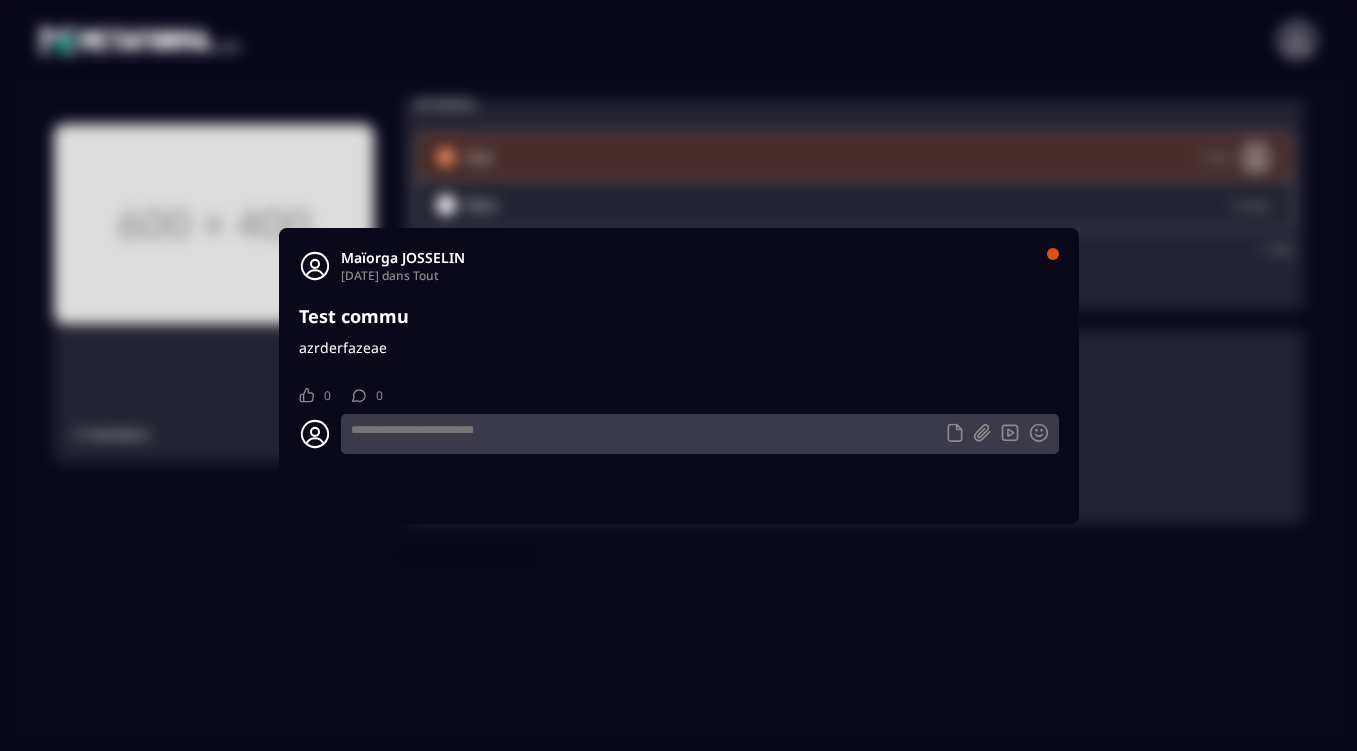 click at bounding box center [700, 434] 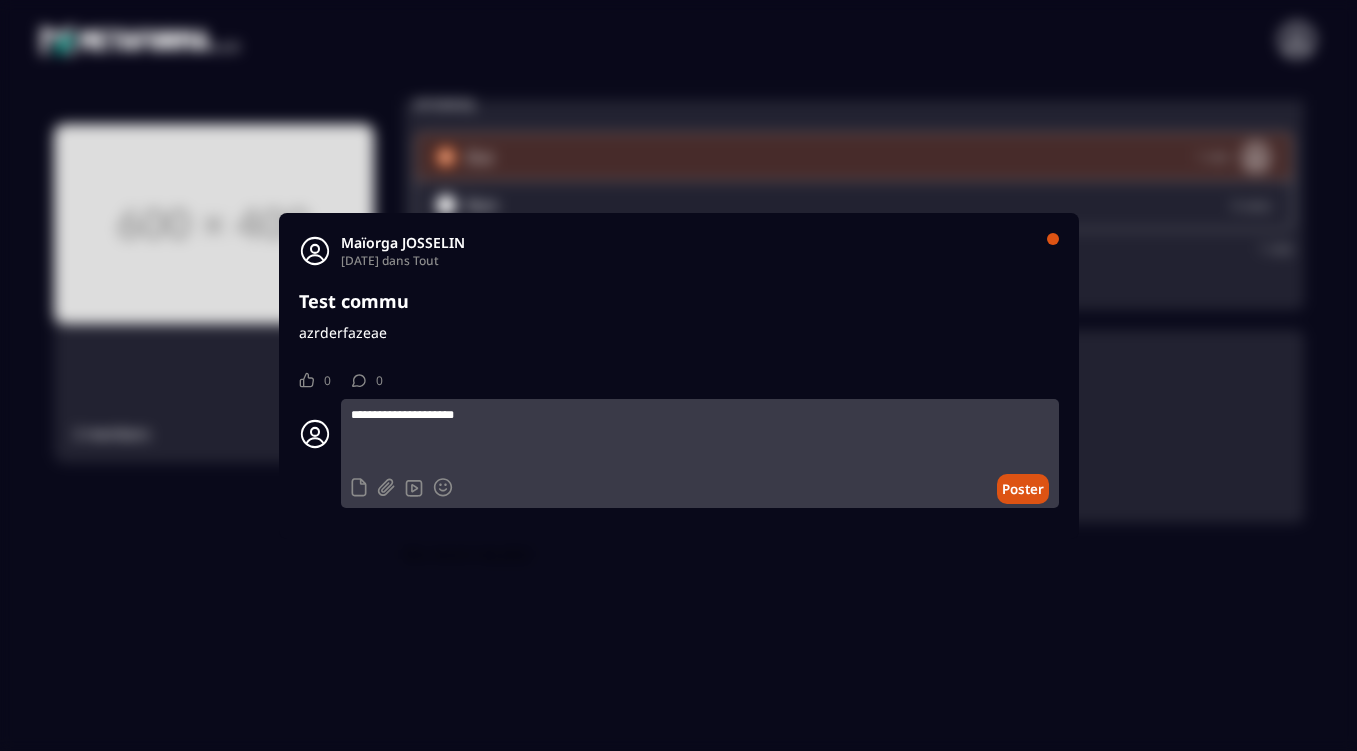 type on "**********" 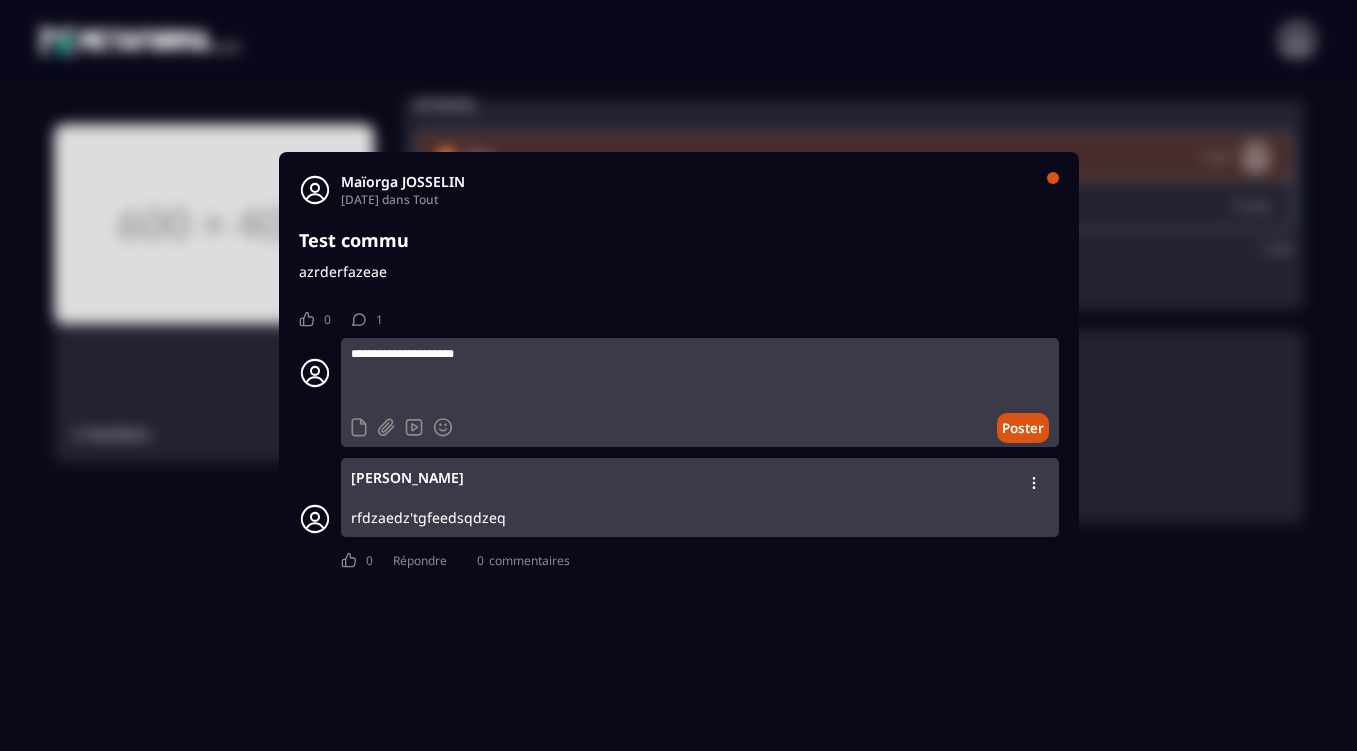 type 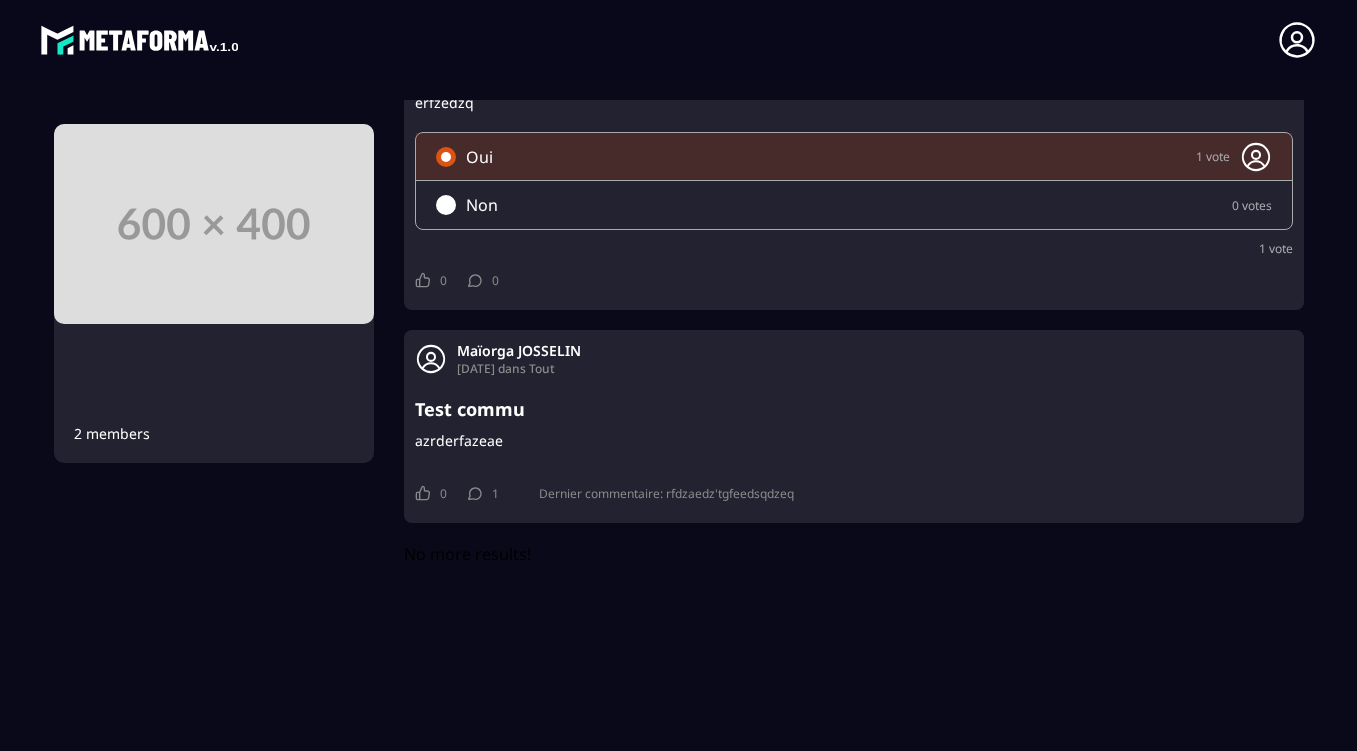 click 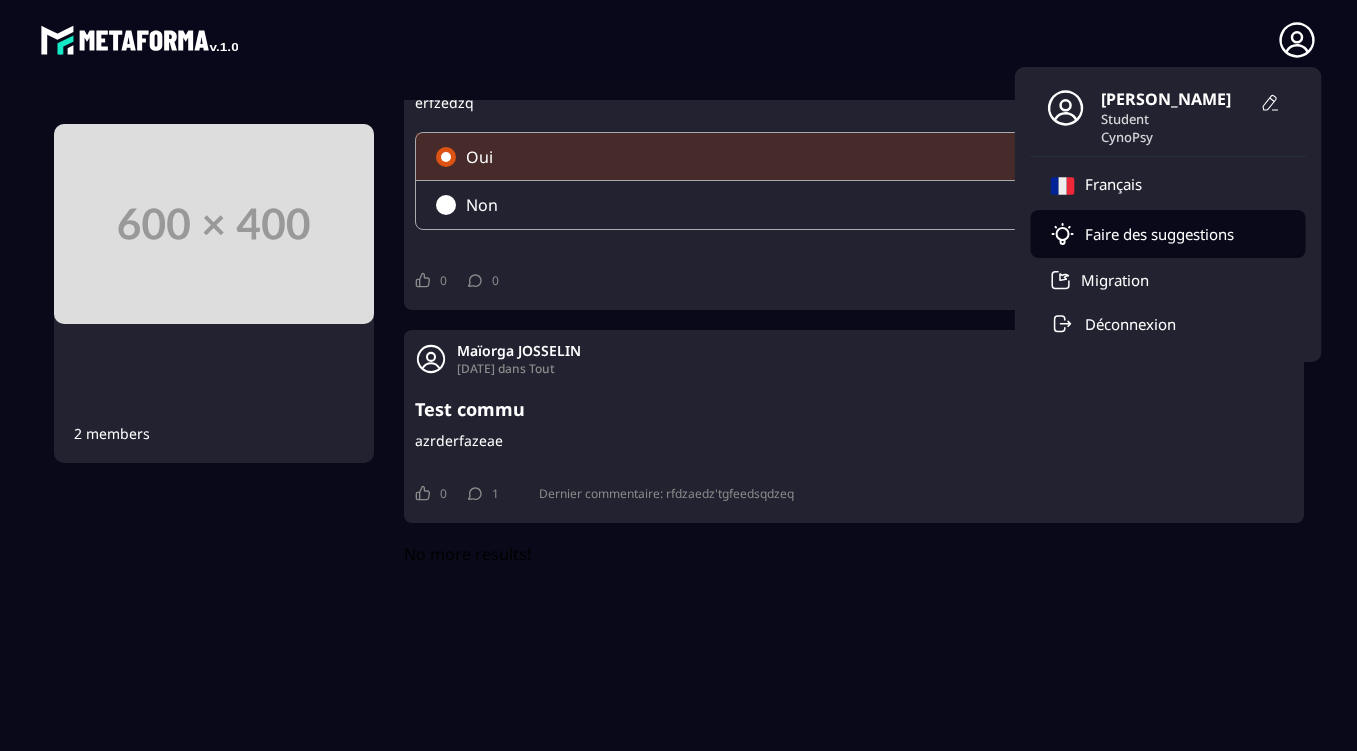 click on "Faire des suggestions" at bounding box center [1159, 234] 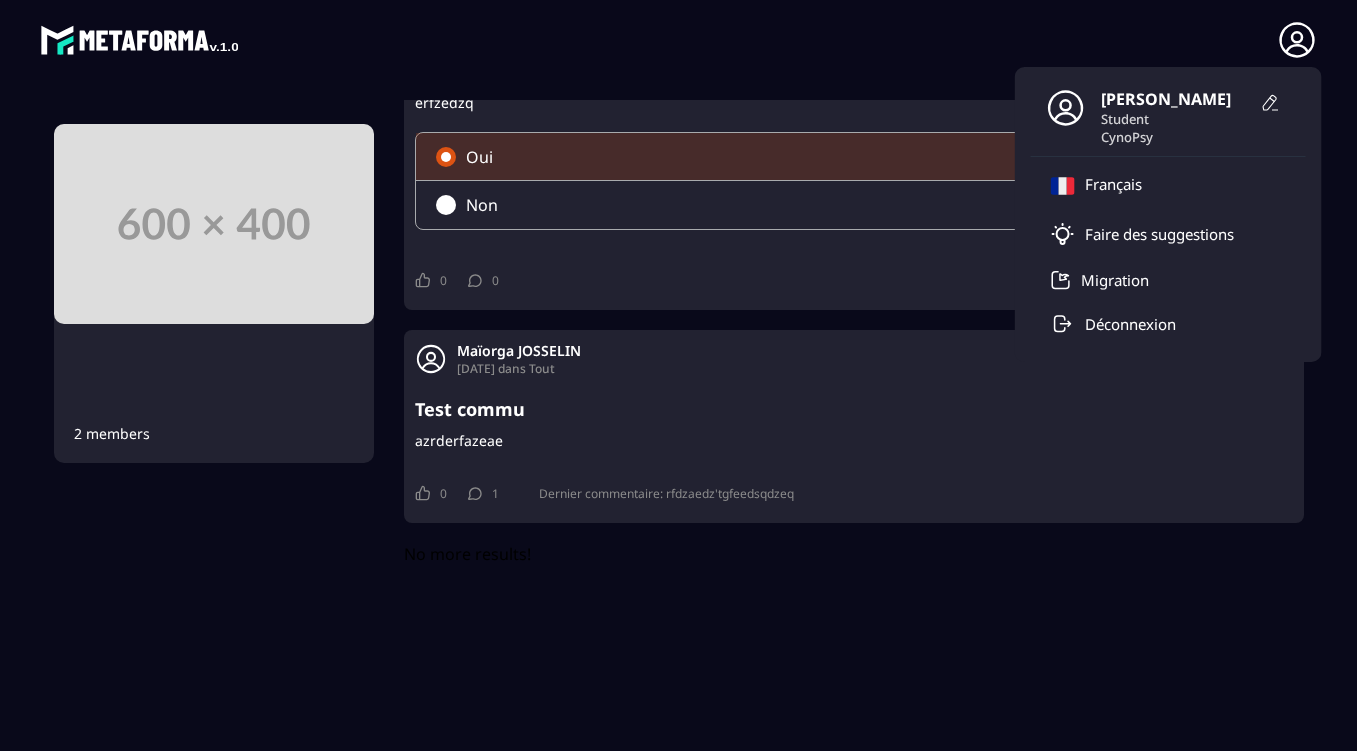 click 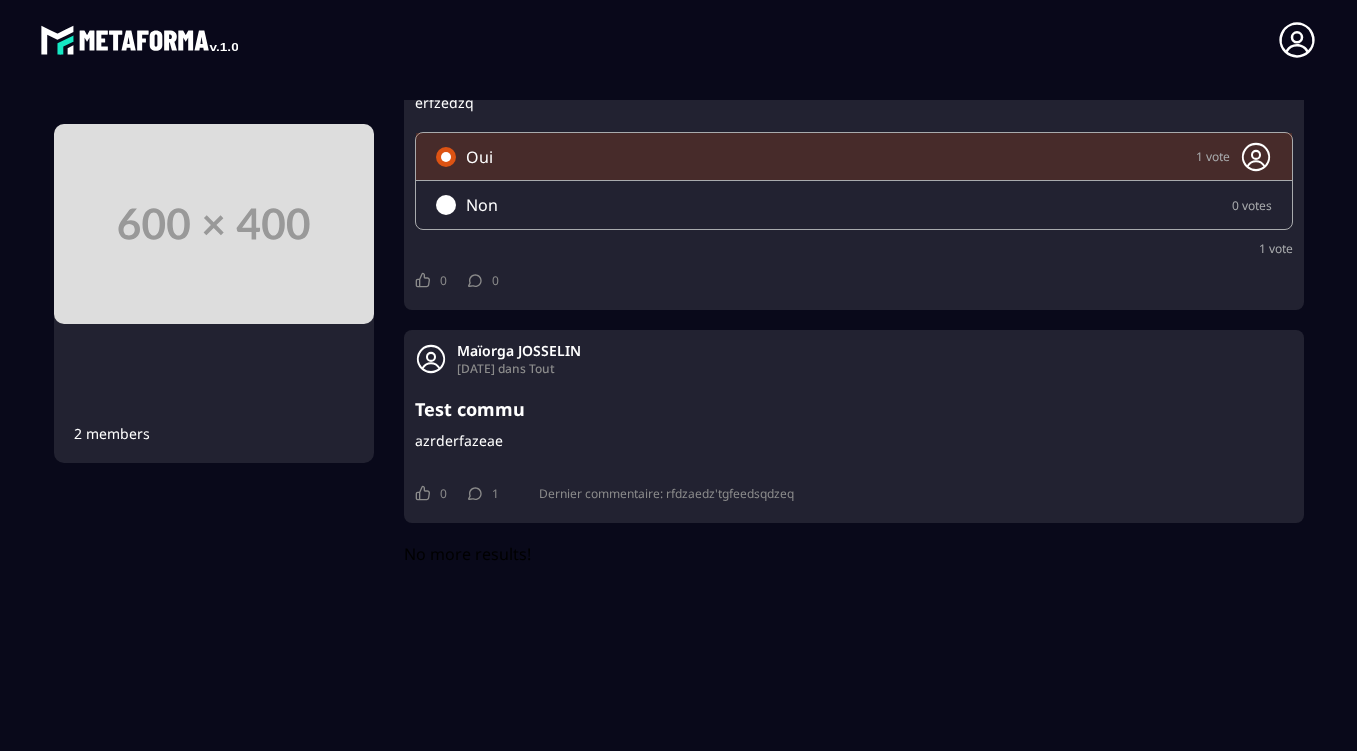 click on "Lam Neew neewlam@gmail.com Formations Questions Communauté Événements Français Déconnexion Fermer" at bounding box center [678, 40] 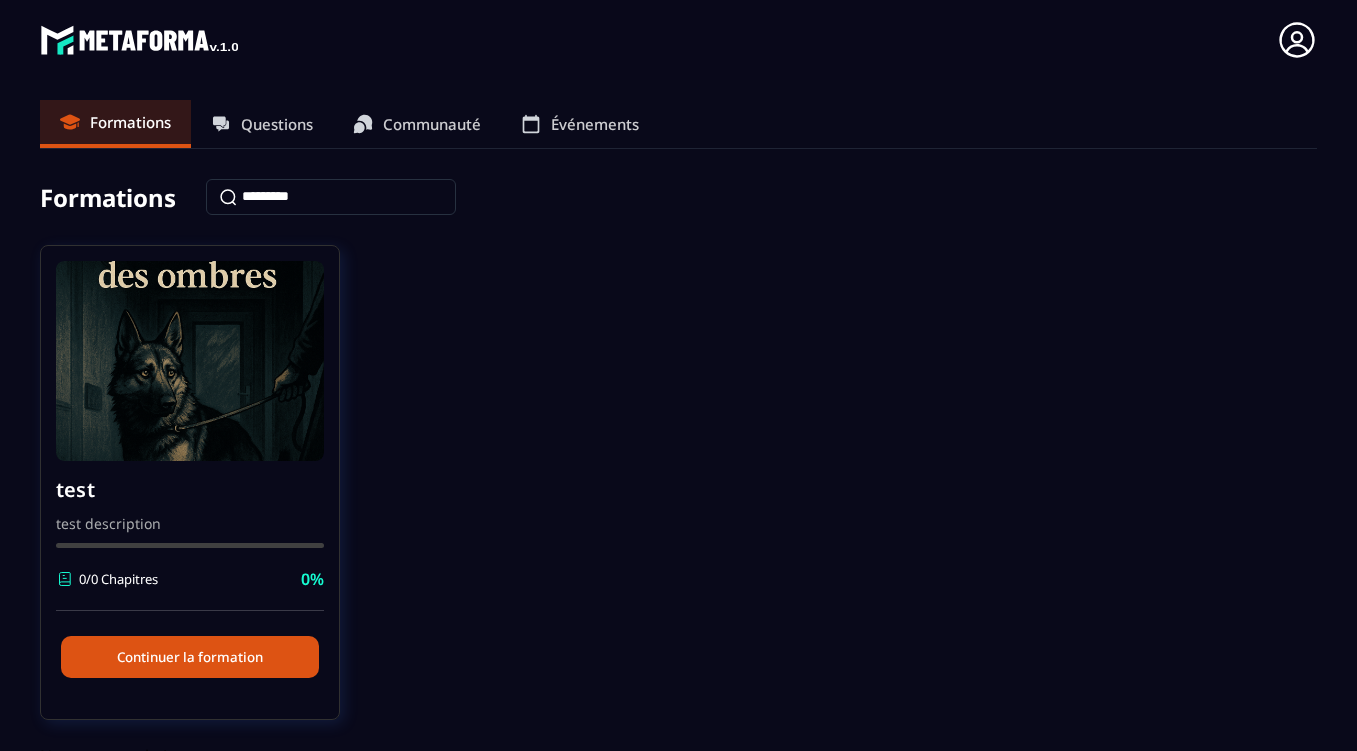 click on "Événements" at bounding box center (595, 124) 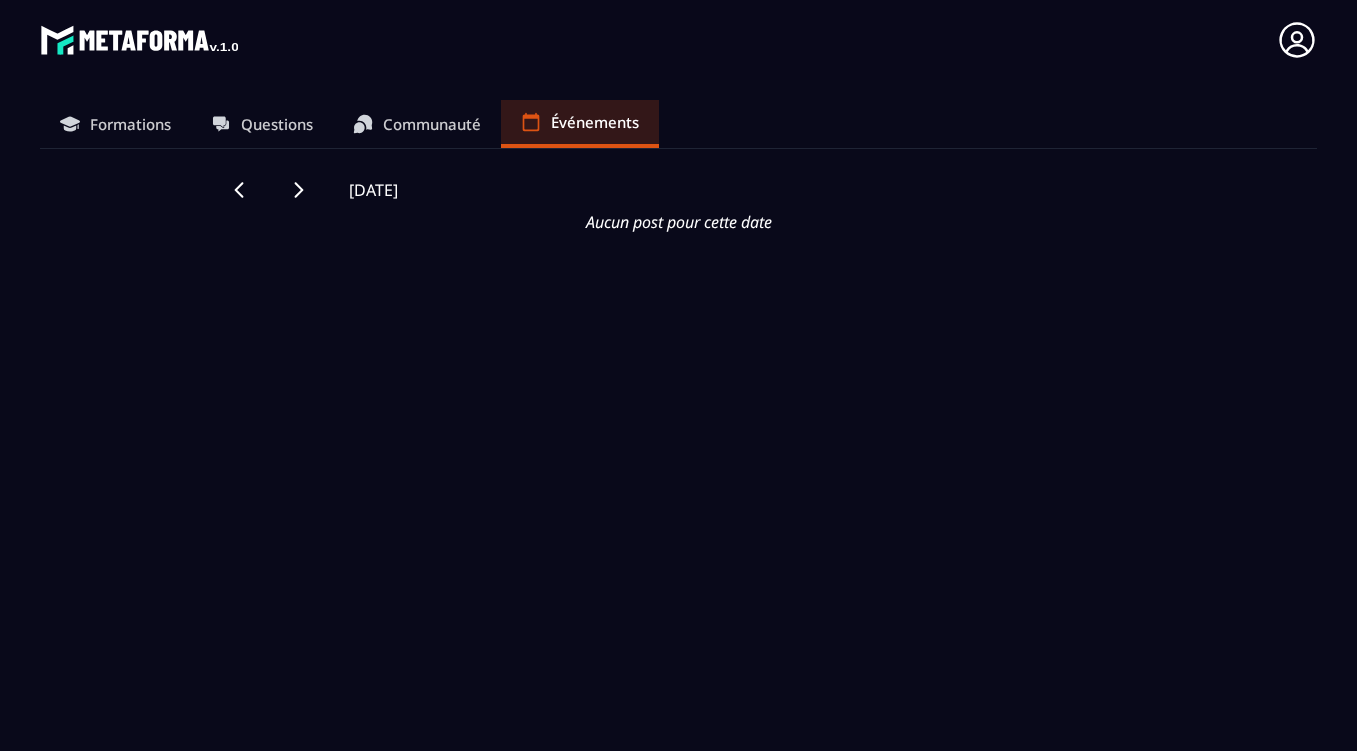 click on "Formations" at bounding box center [130, 124] 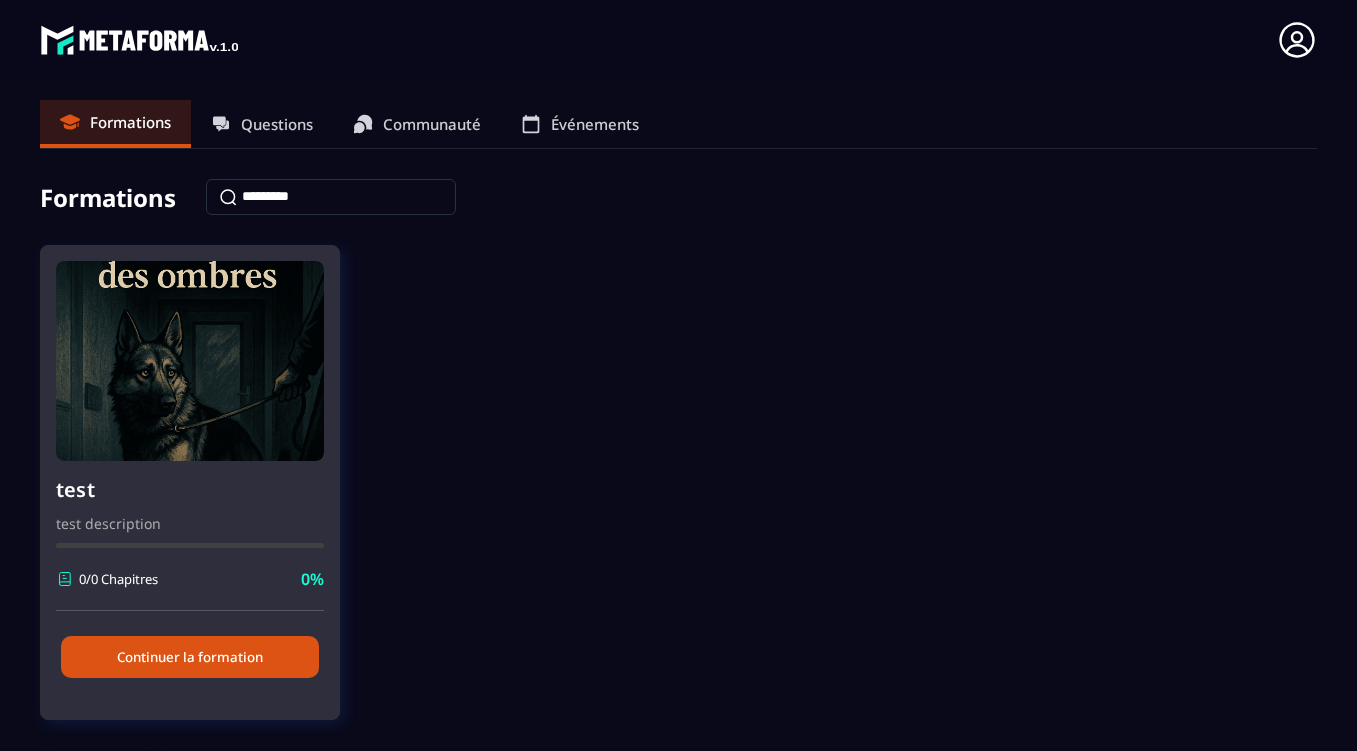 click on "Continuer la formation" at bounding box center (190, 657) 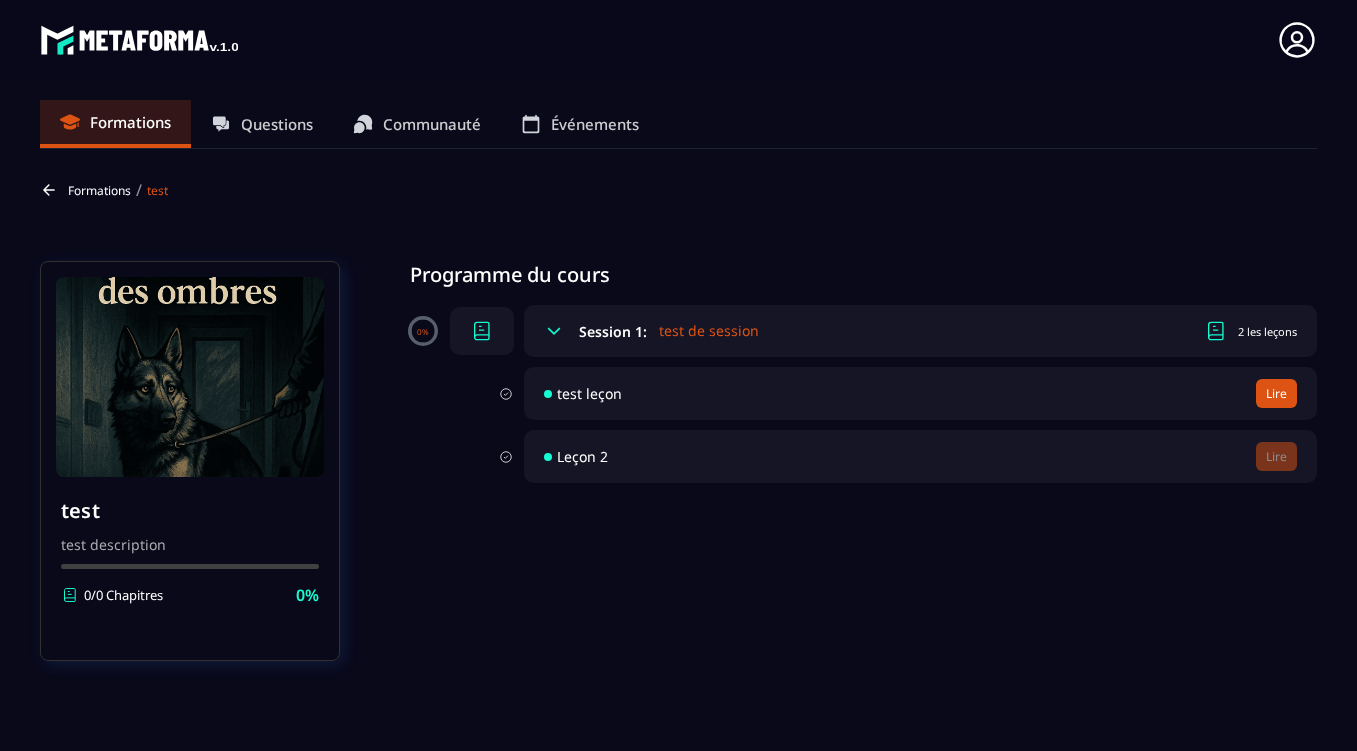 click on "Lire" at bounding box center (1276, 393) 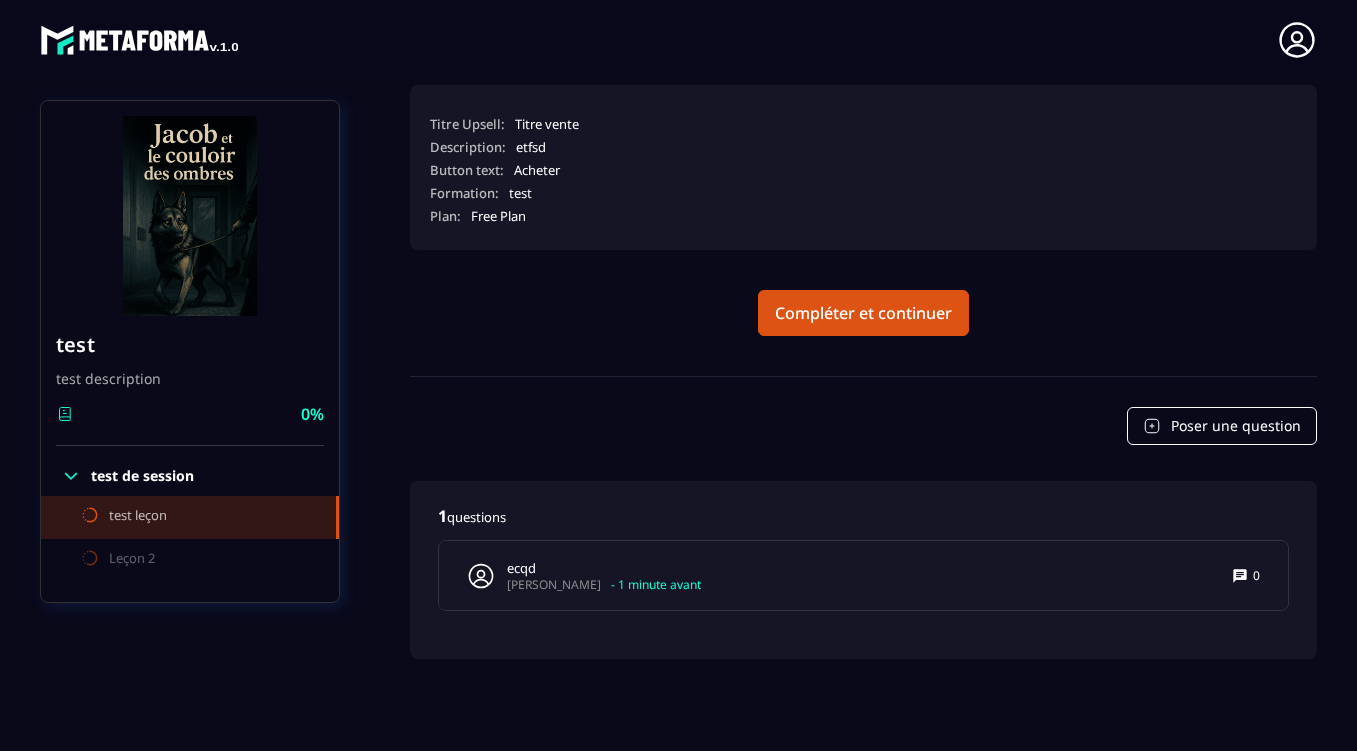 scroll, scrollTop: 1279, scrollLeft: 0, axis: vertical 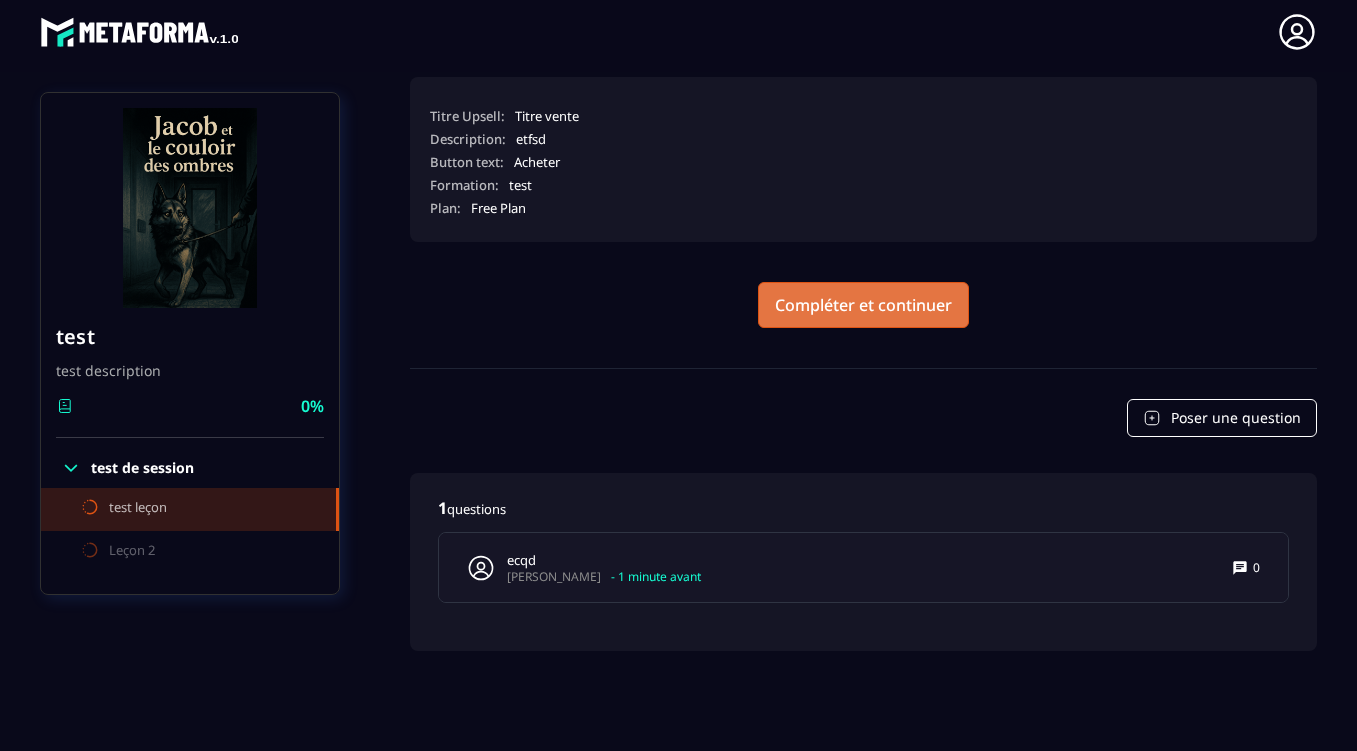 click on "Compléter et continuer" at bounding box center [863, 305] 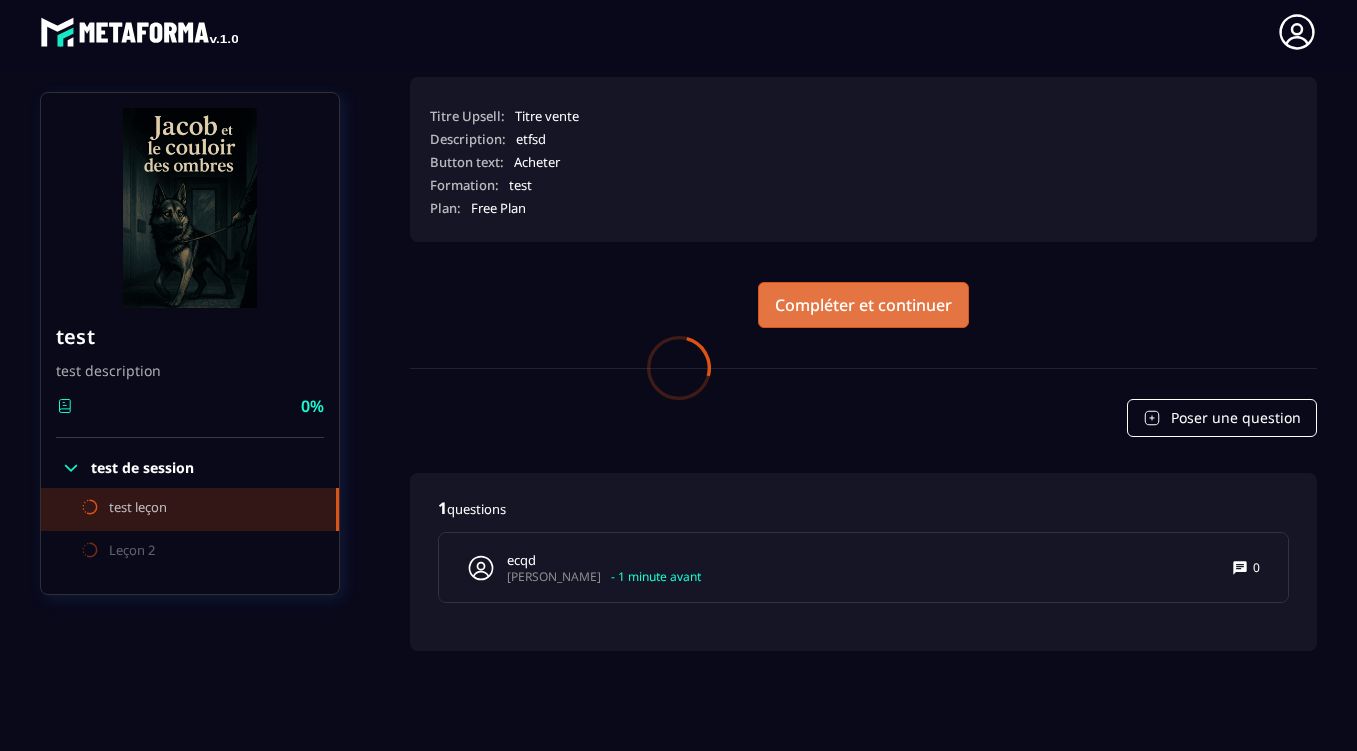 scroll, scrollTop: 0, scrollLeft: 0, axis: both 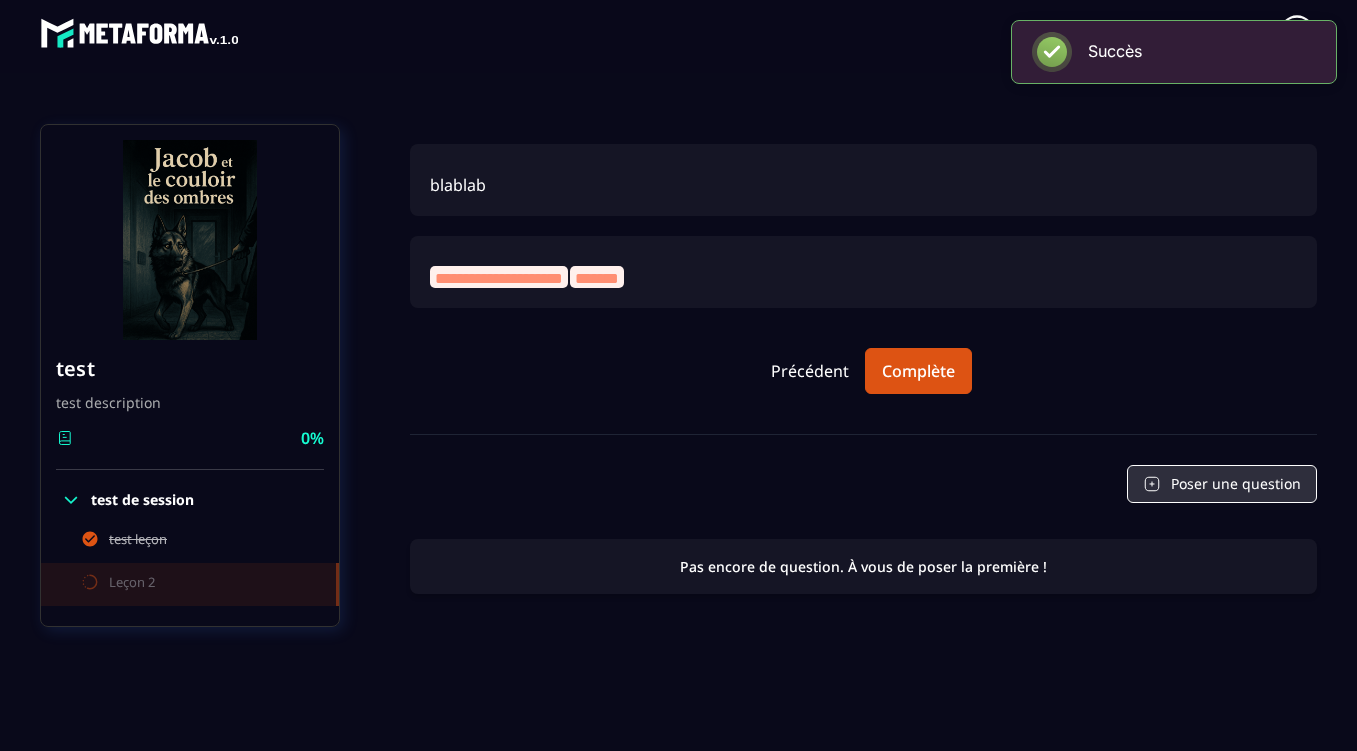 click on "Poser une question" at bounding box center (1222, 484) 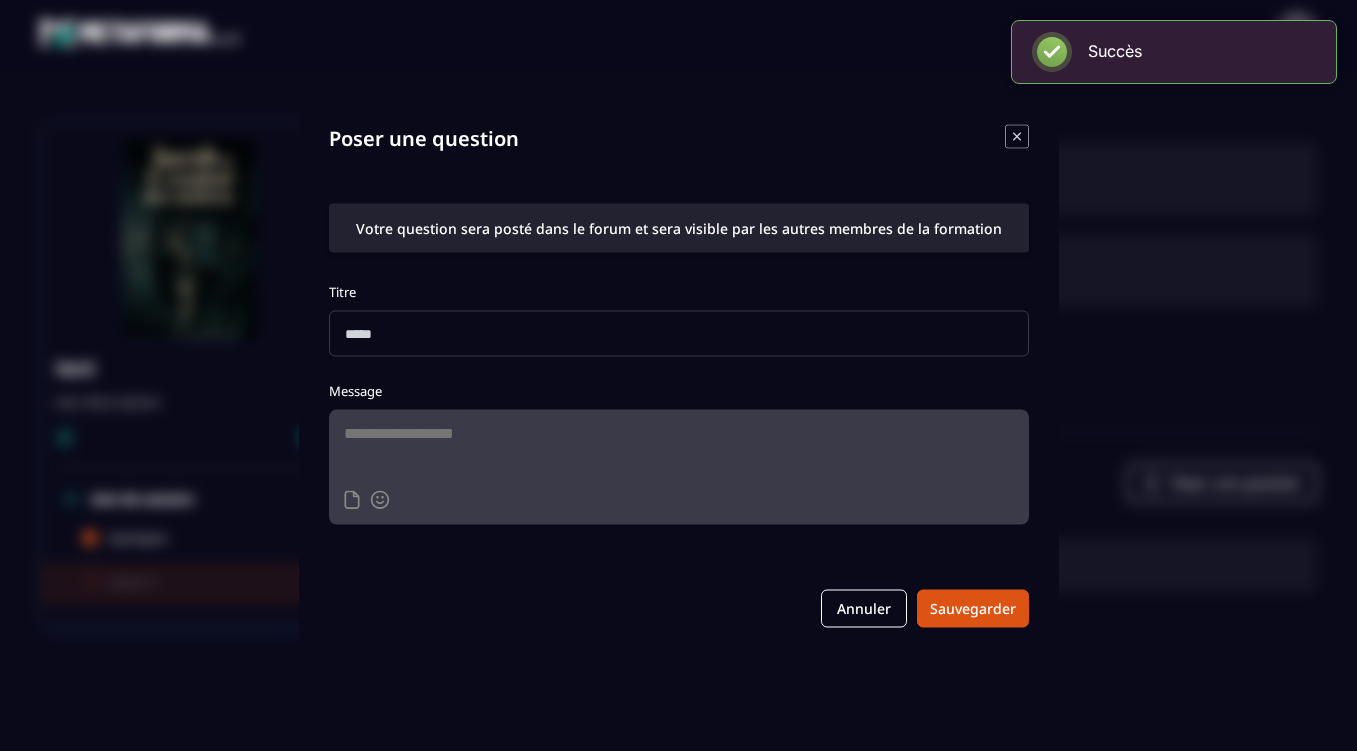 click at bounding box center [679, 333] 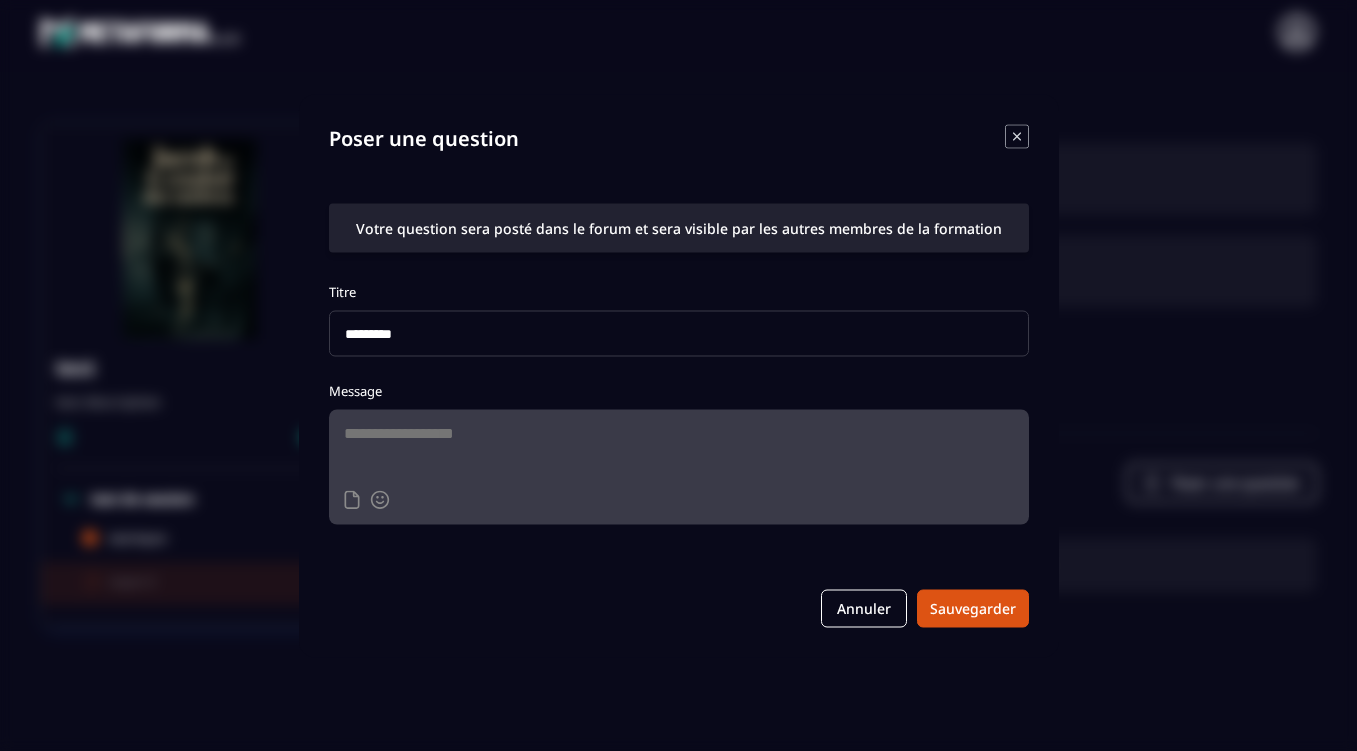 type on "*********" 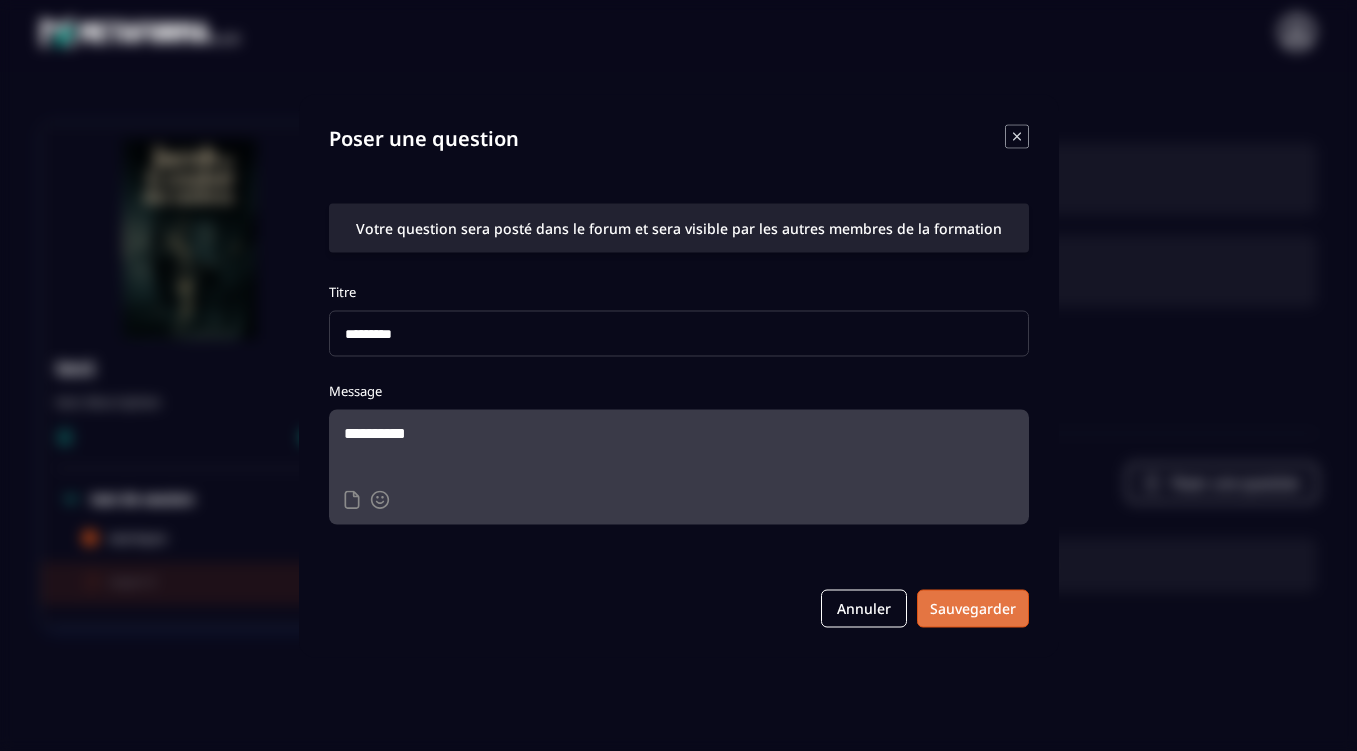 type on "**********" 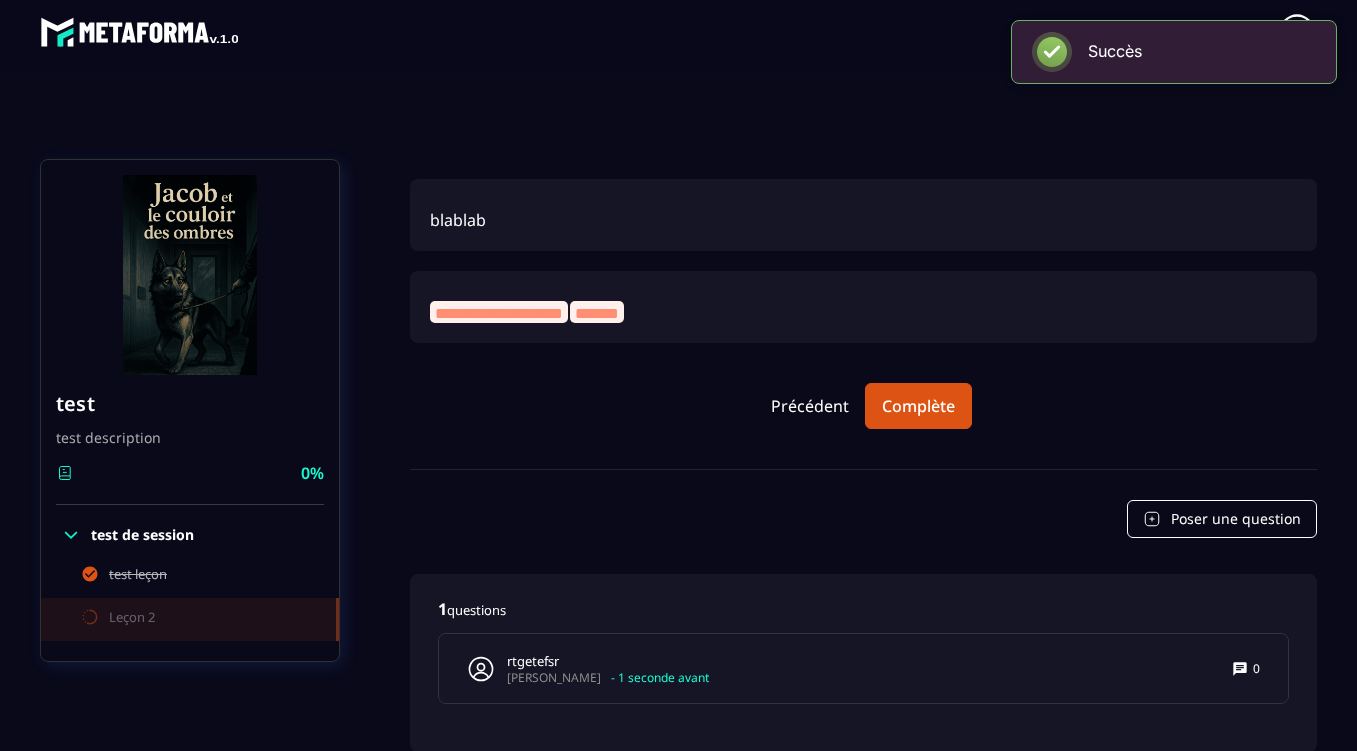 scroll, scrollTop: 121, scrollLeft: 0, axis: vertical 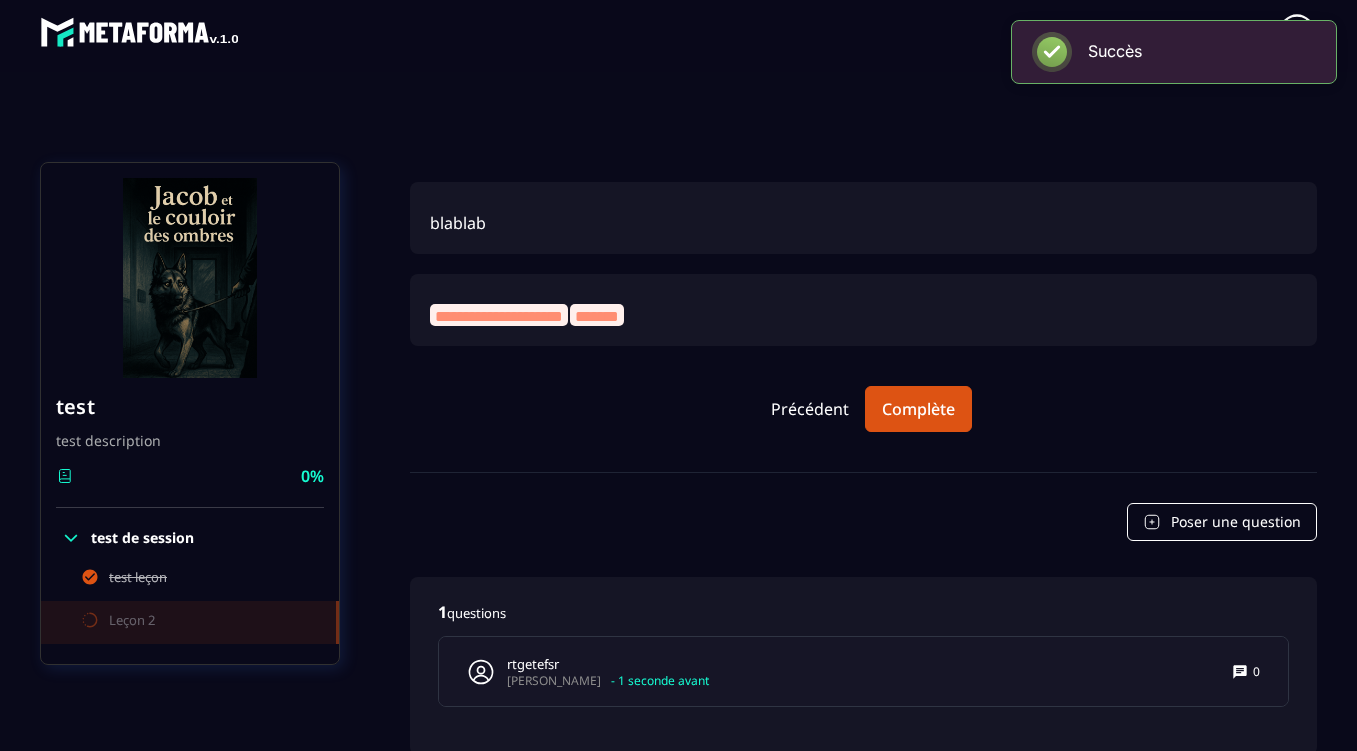 click 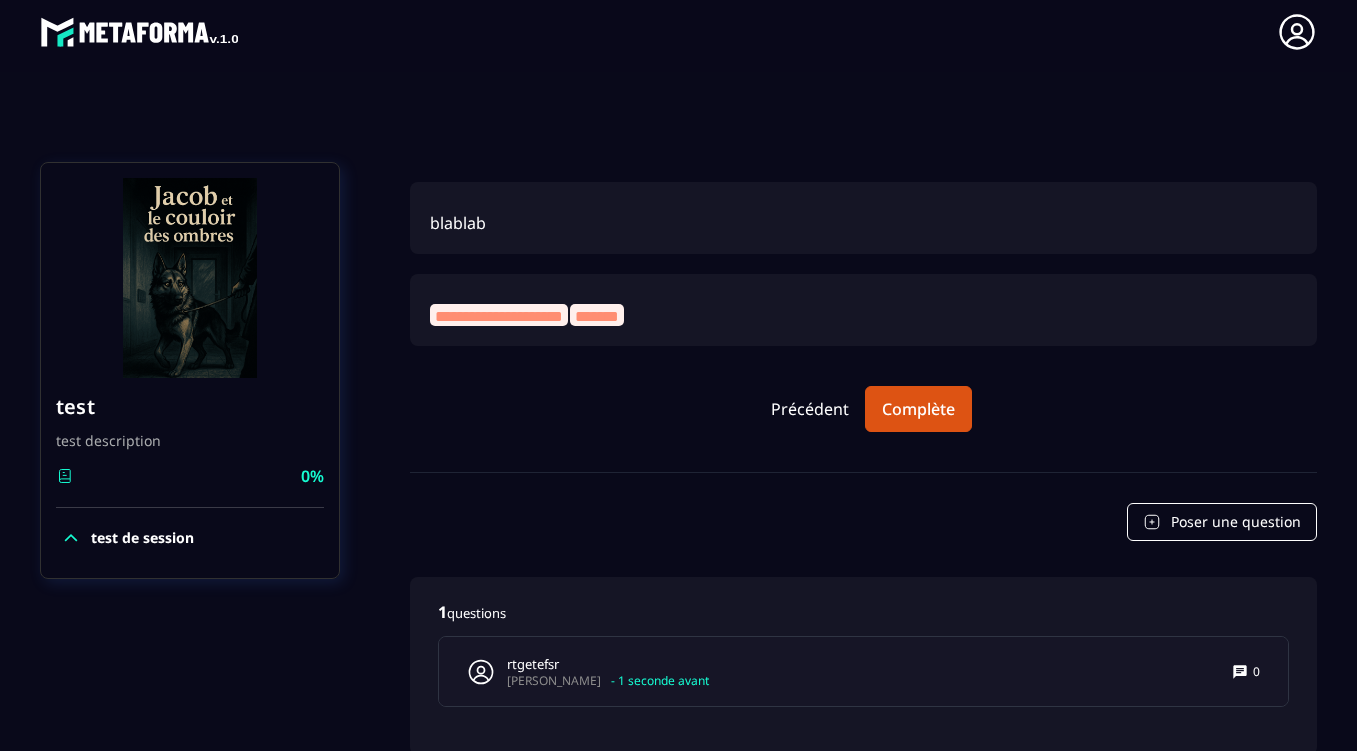 click 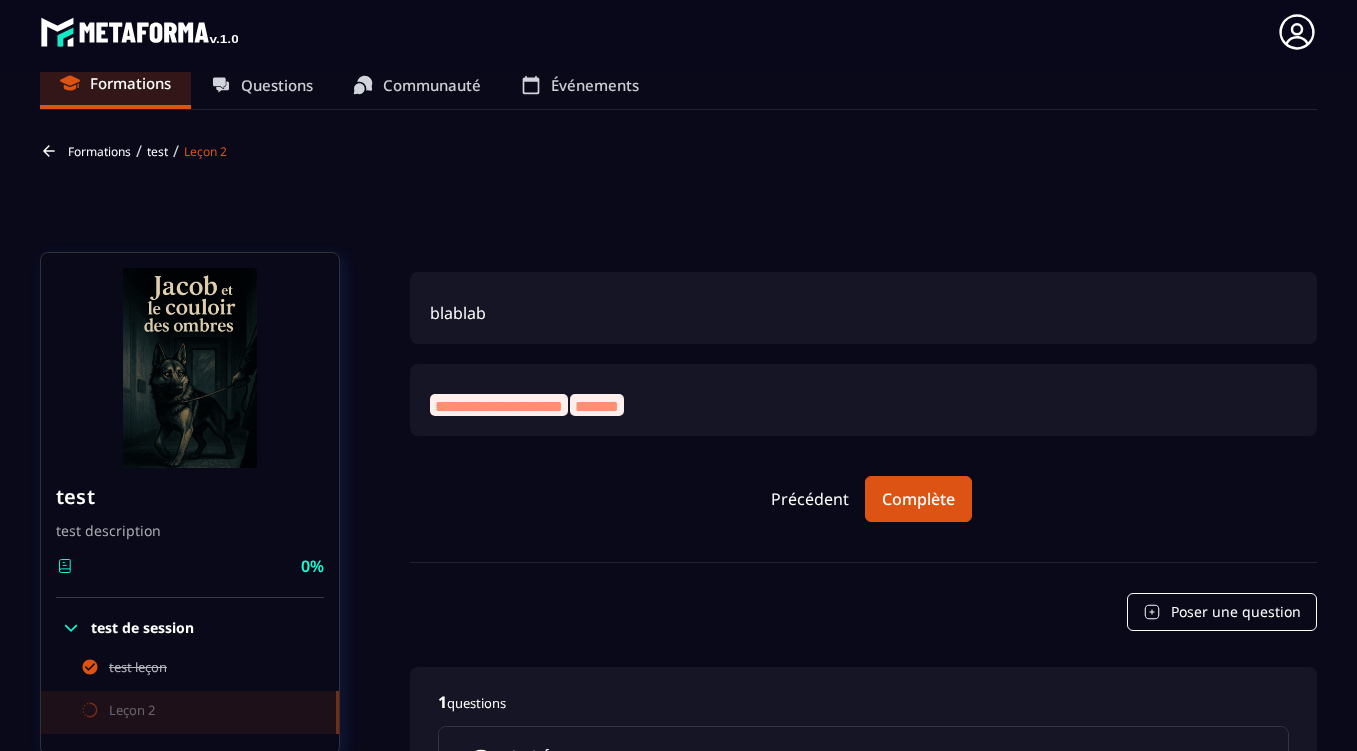 scroll, scrollTop: 0, scrollLeft: 0, axis: both 